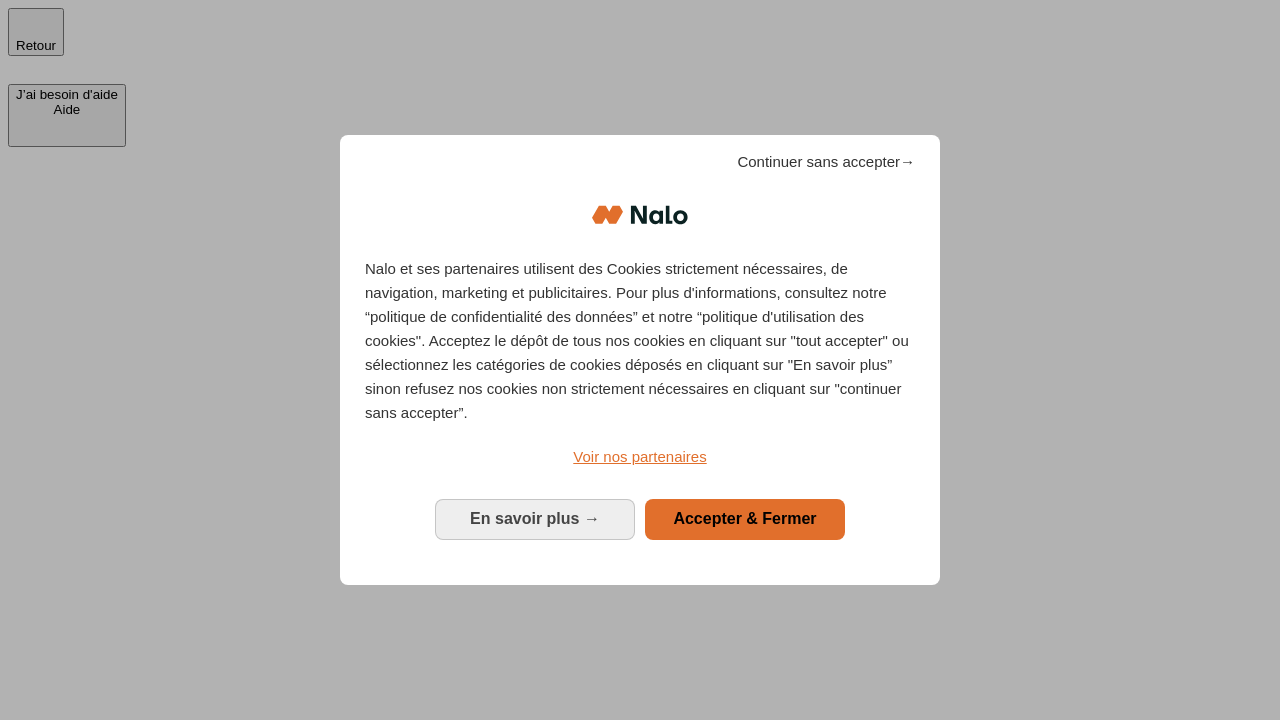 scroll, scrollTop: 0, scrollLeft: 0, axis: both 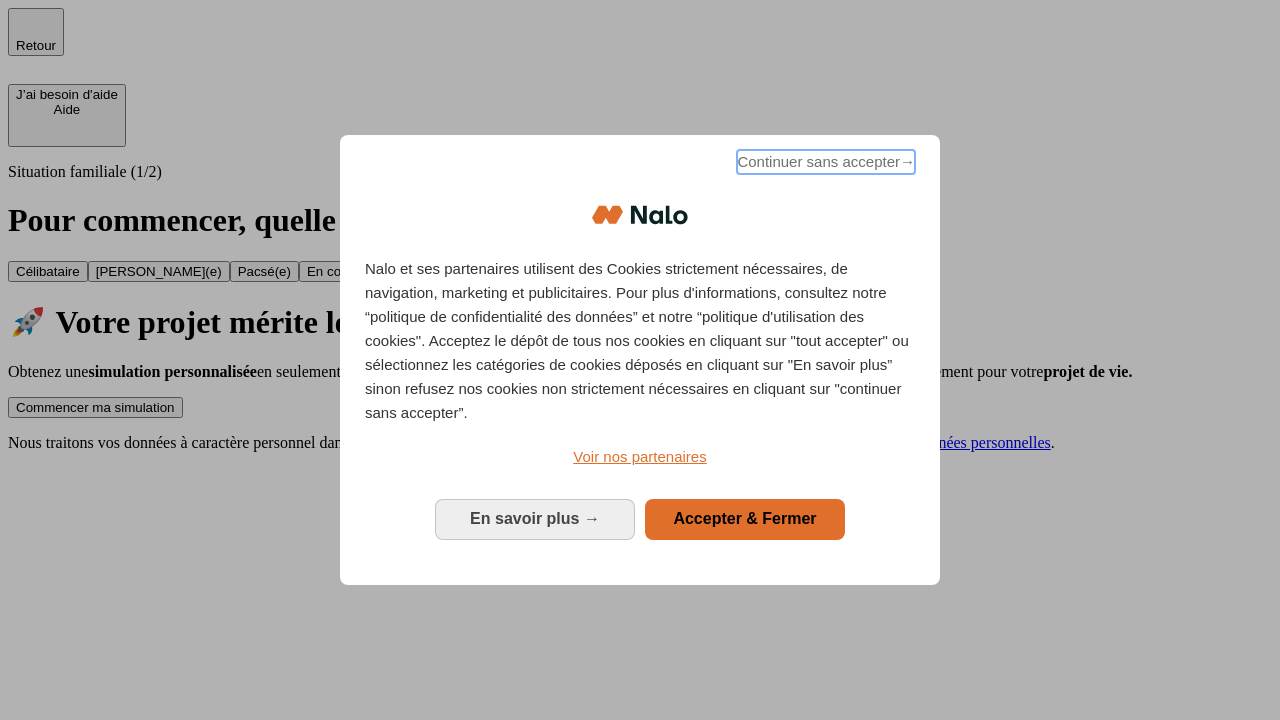 click on "Continuer sans accepter  →" at bounding box center [826, 162] 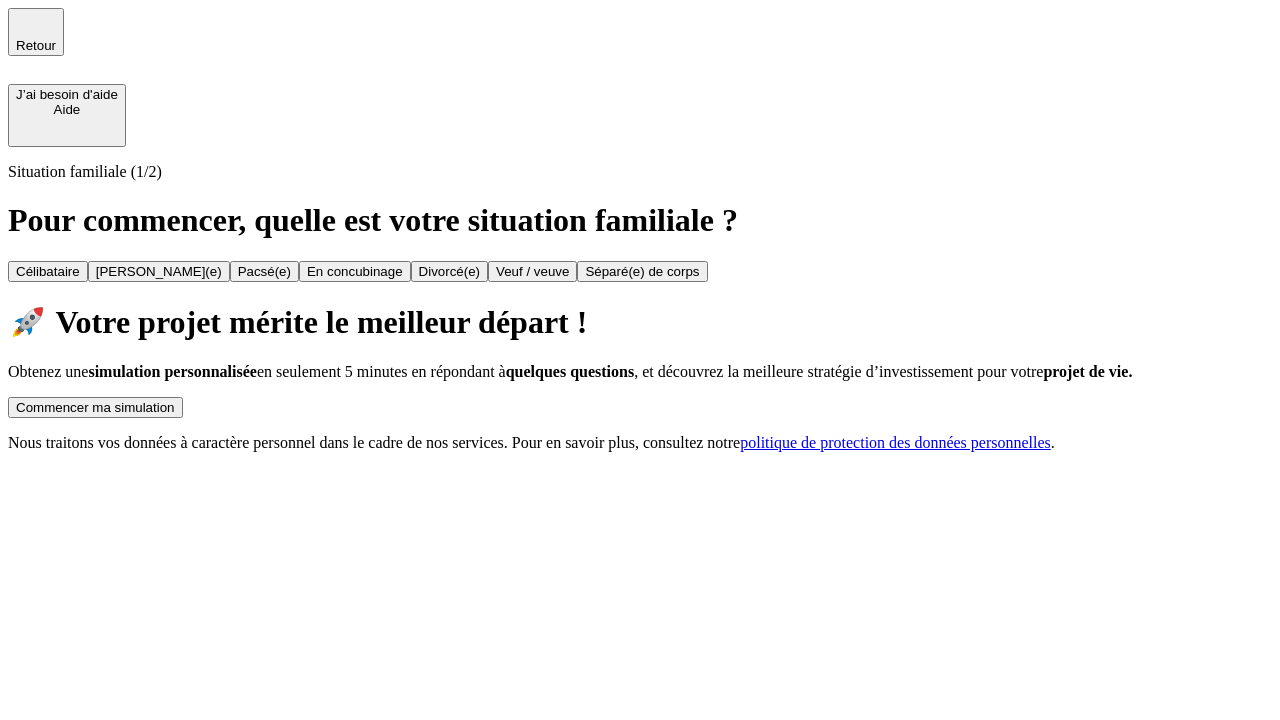 click on "Commencer ma simulation" at bounding box center [95, 407] 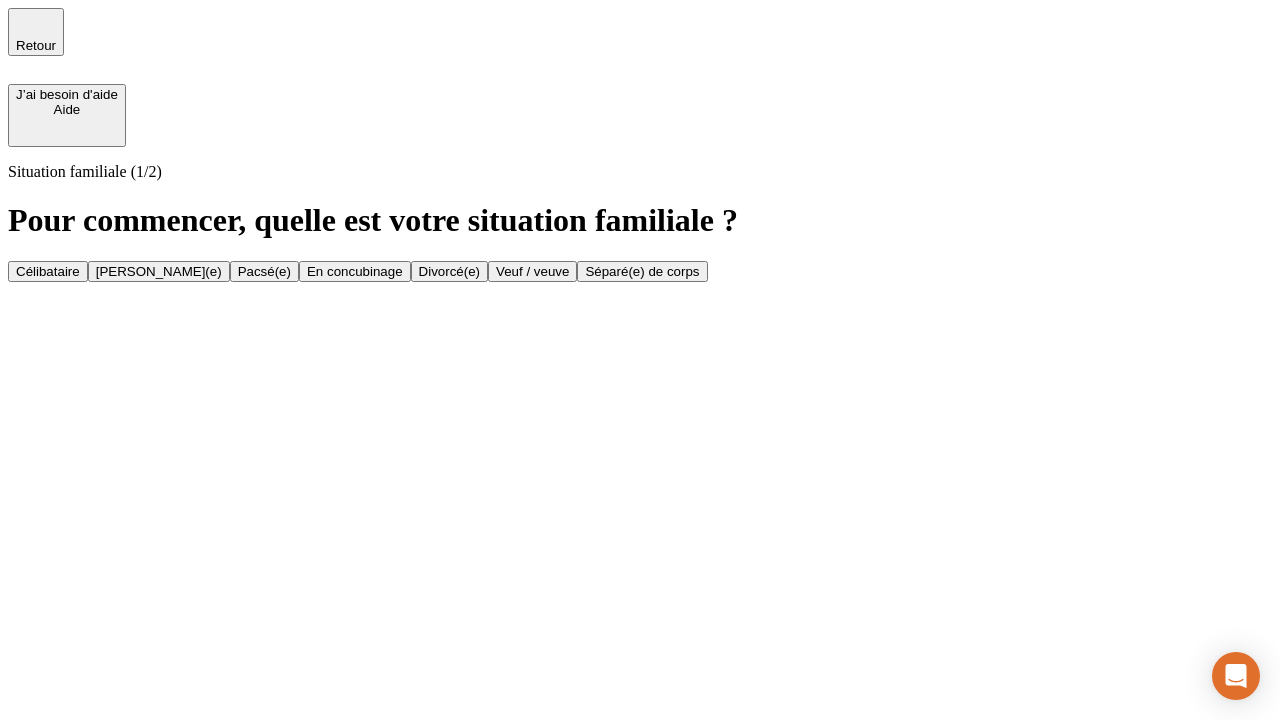 click on "Veuf / veuve" at bounding box center (532, 271) 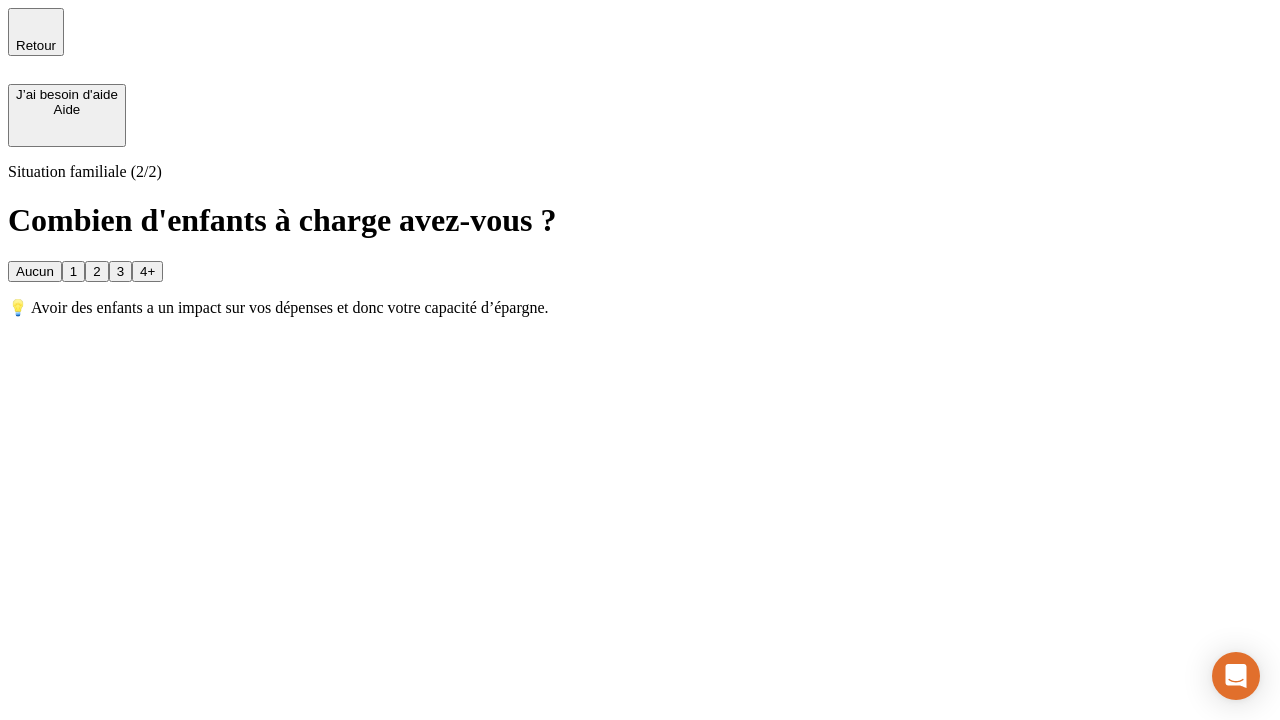 click on "Aucun" at bounding box center (35, 271) 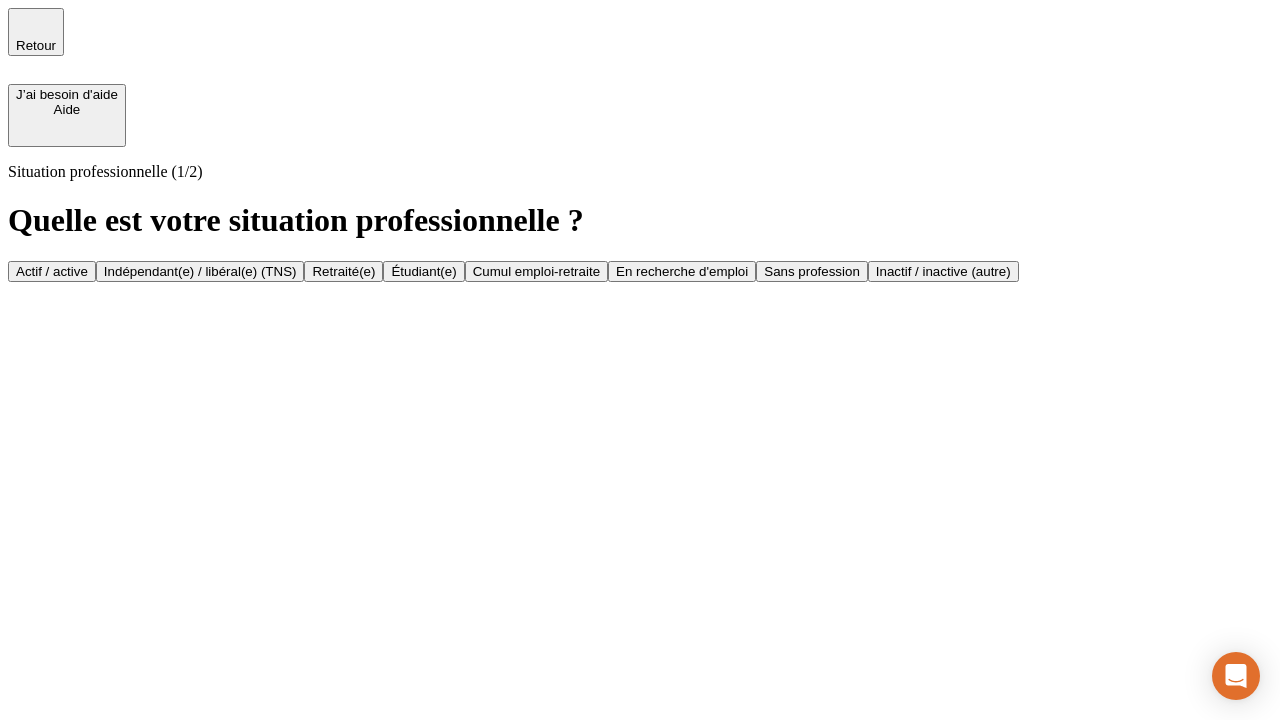 click on "Retraité(e)" at bounding box center (343, 271) 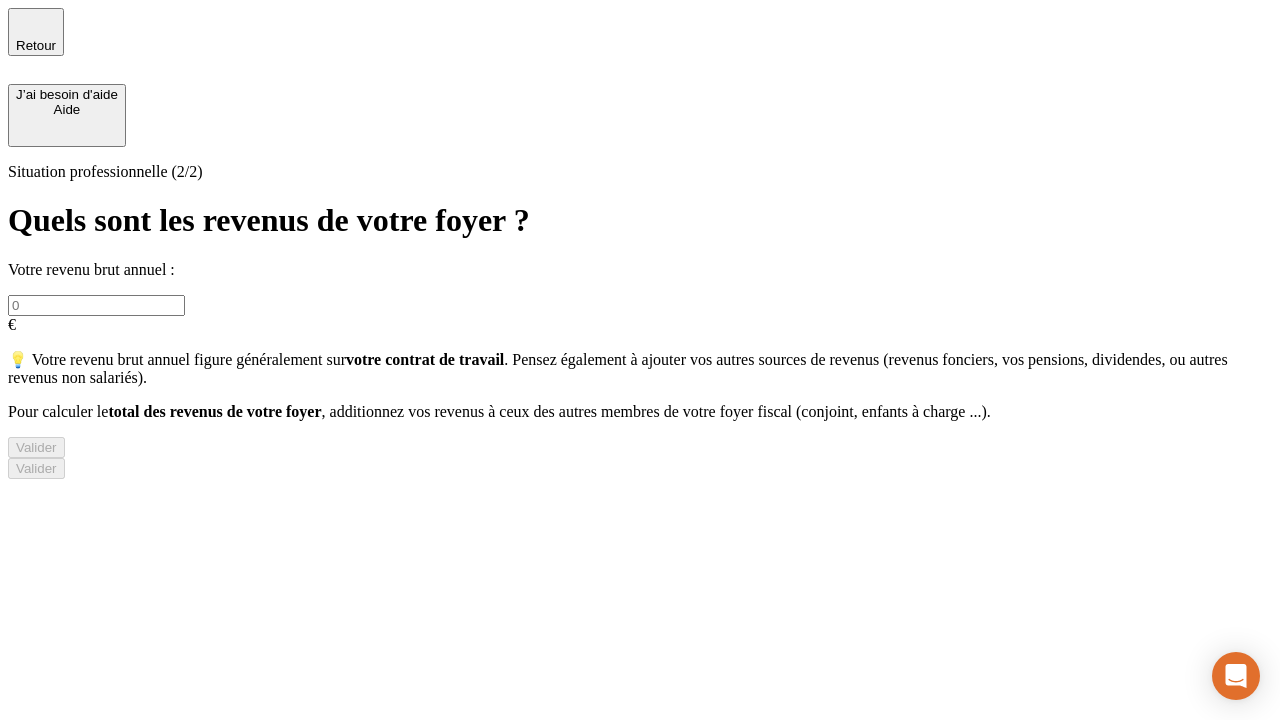 click at bounding box center [96, 305] 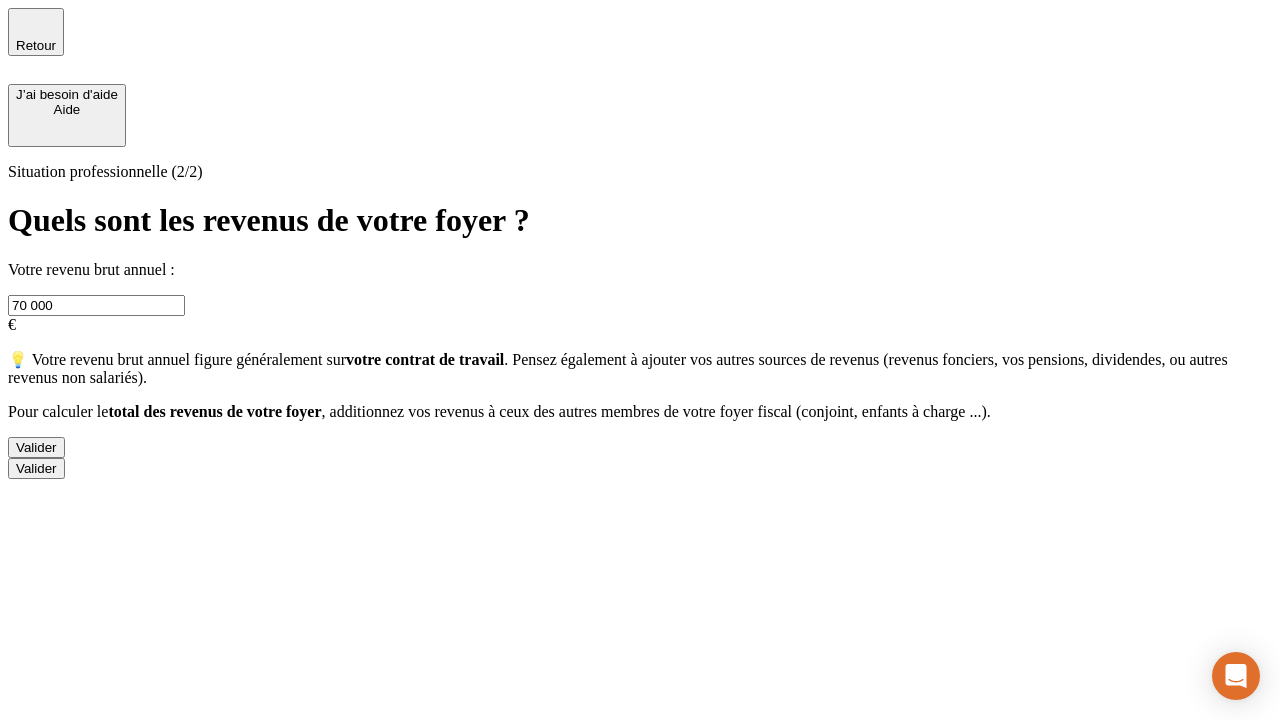 type on "70 000" 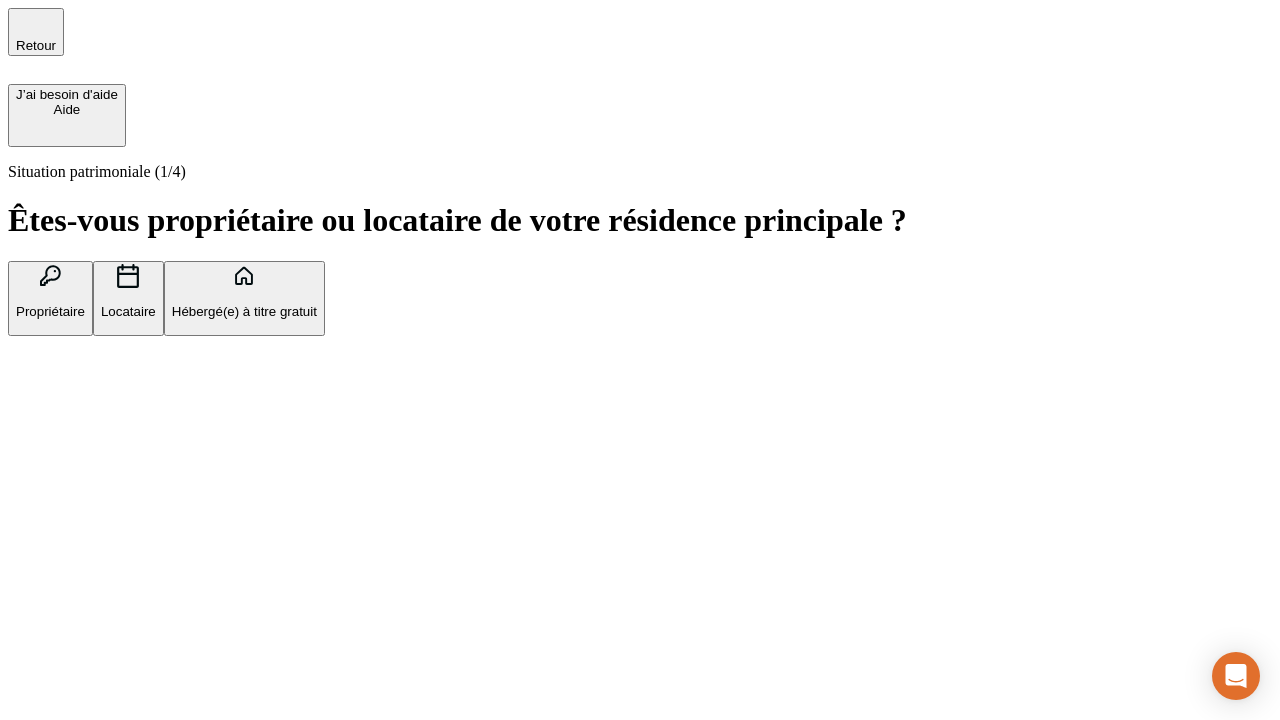 click on "Locataire" at bounding box center [128, 311] 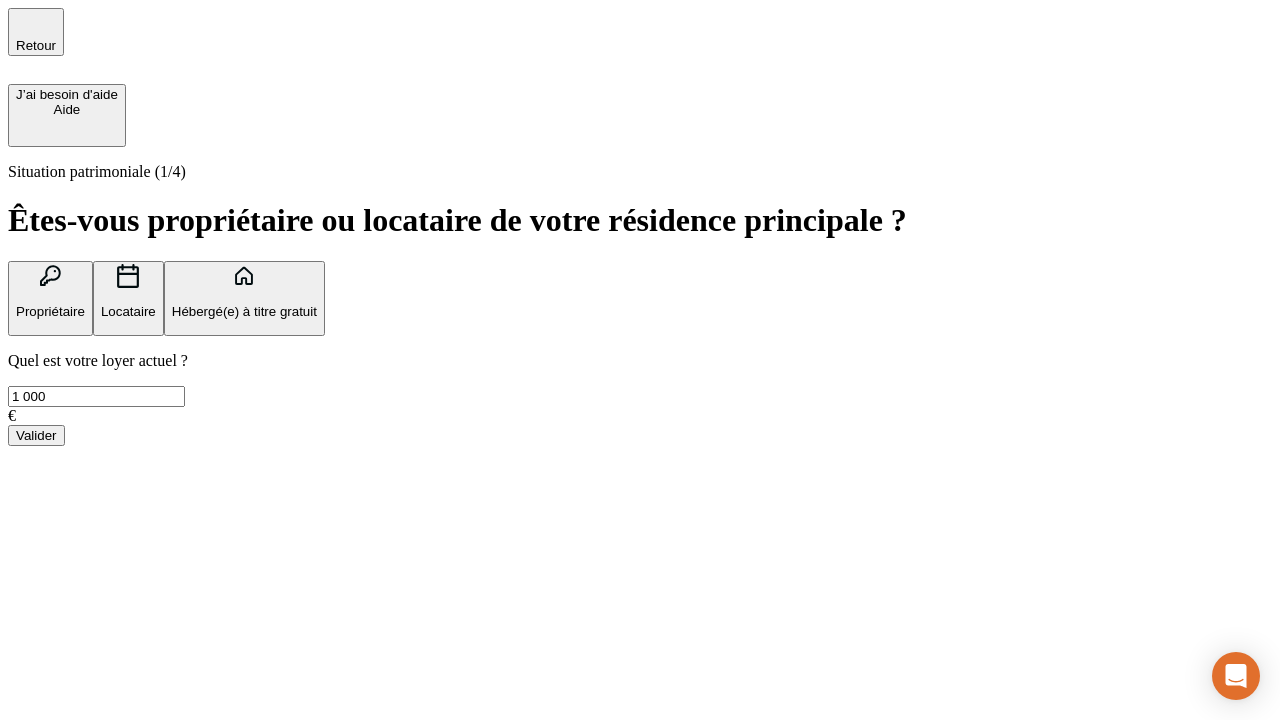 type on "1 000" 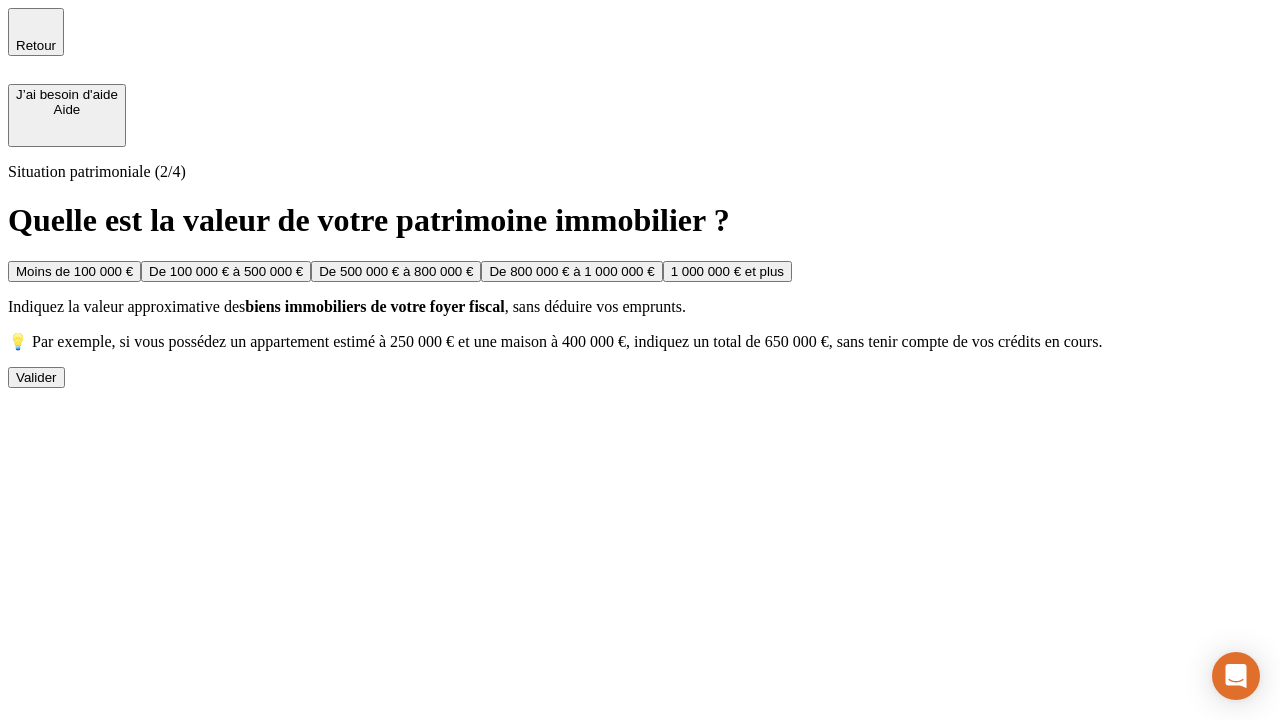 click on "De 500 000 € à 800 000 €" at bounding box center [396, 271] 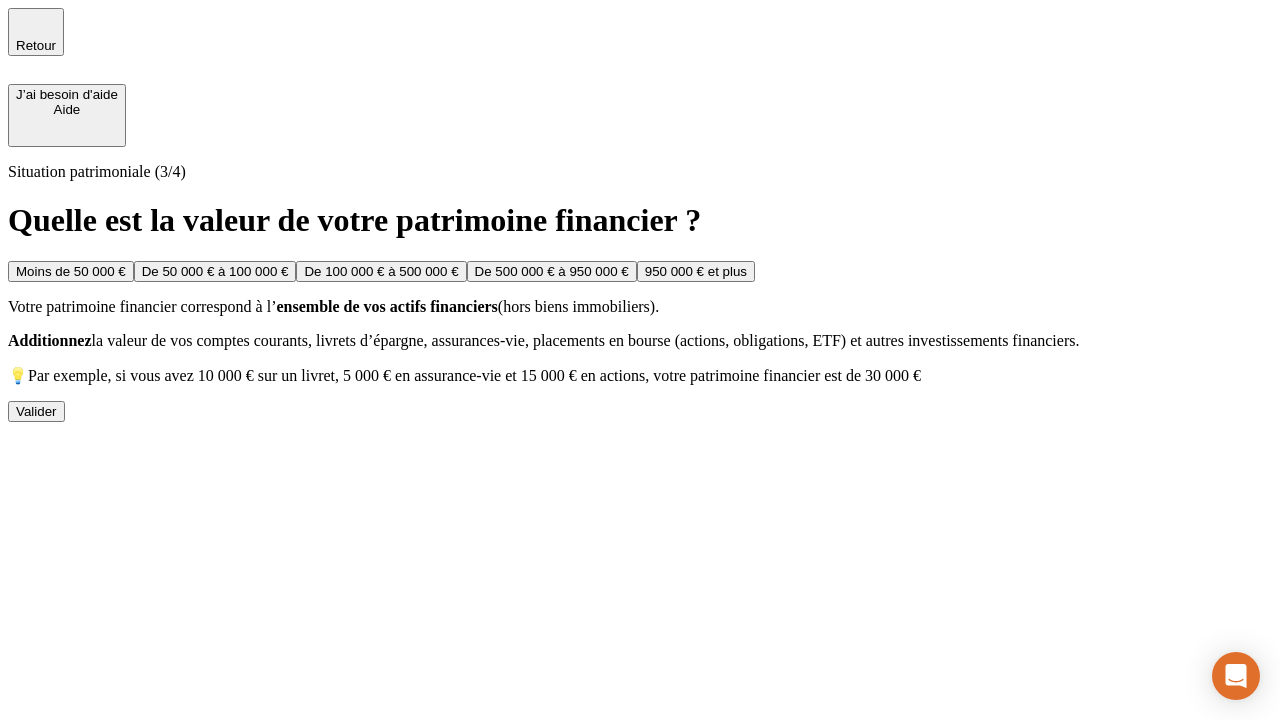 click on "Moins de 50 000 €" at bounding box center (71, 271) 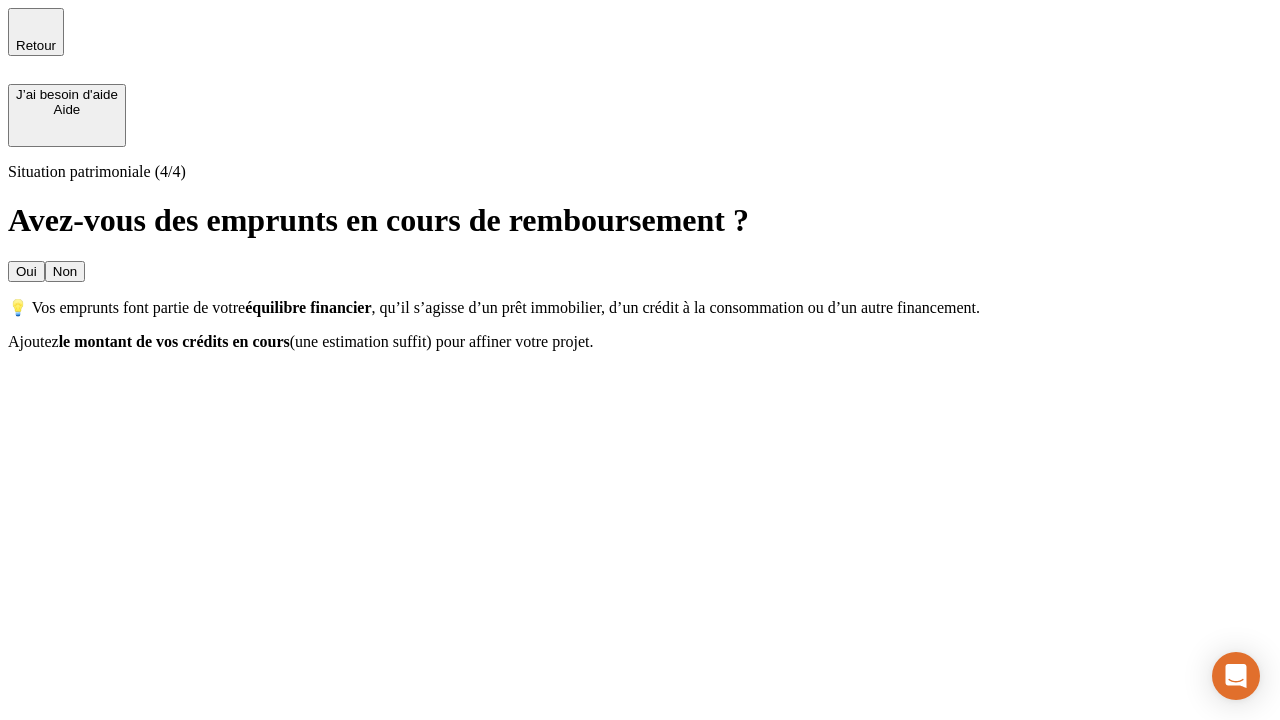 click on "Oui" at bounding box center [26, 271] 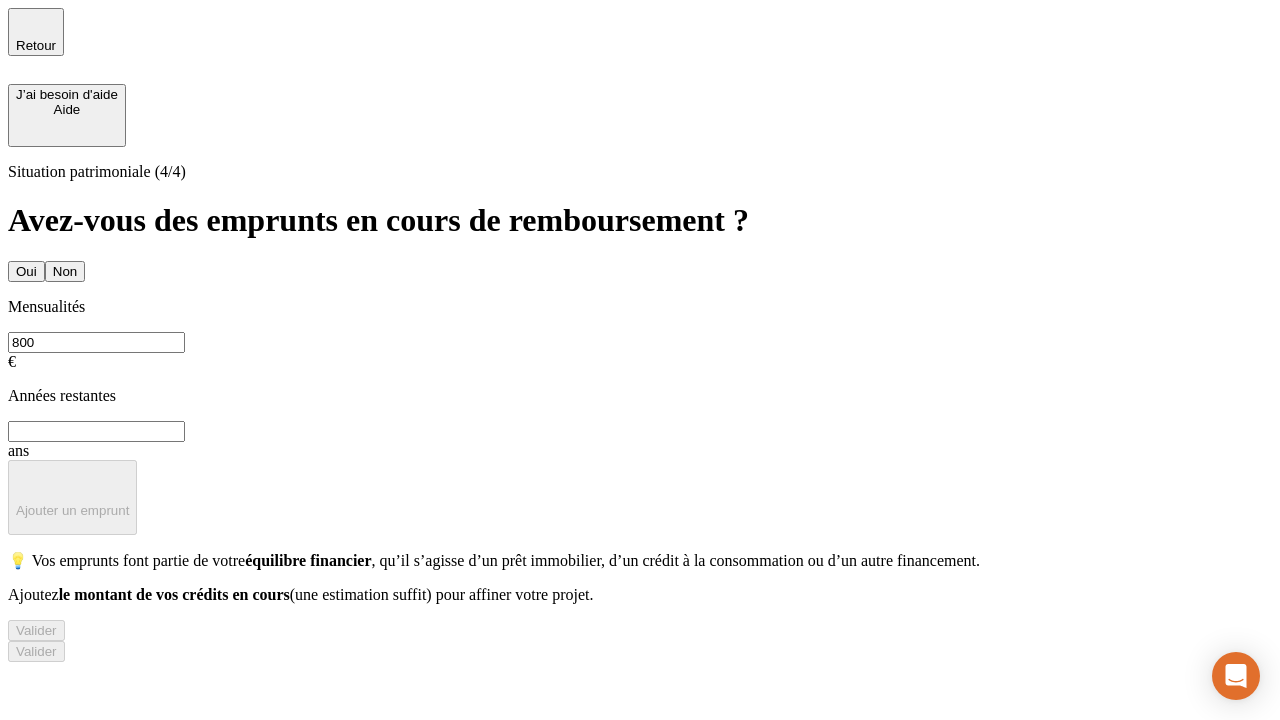 type on "800" 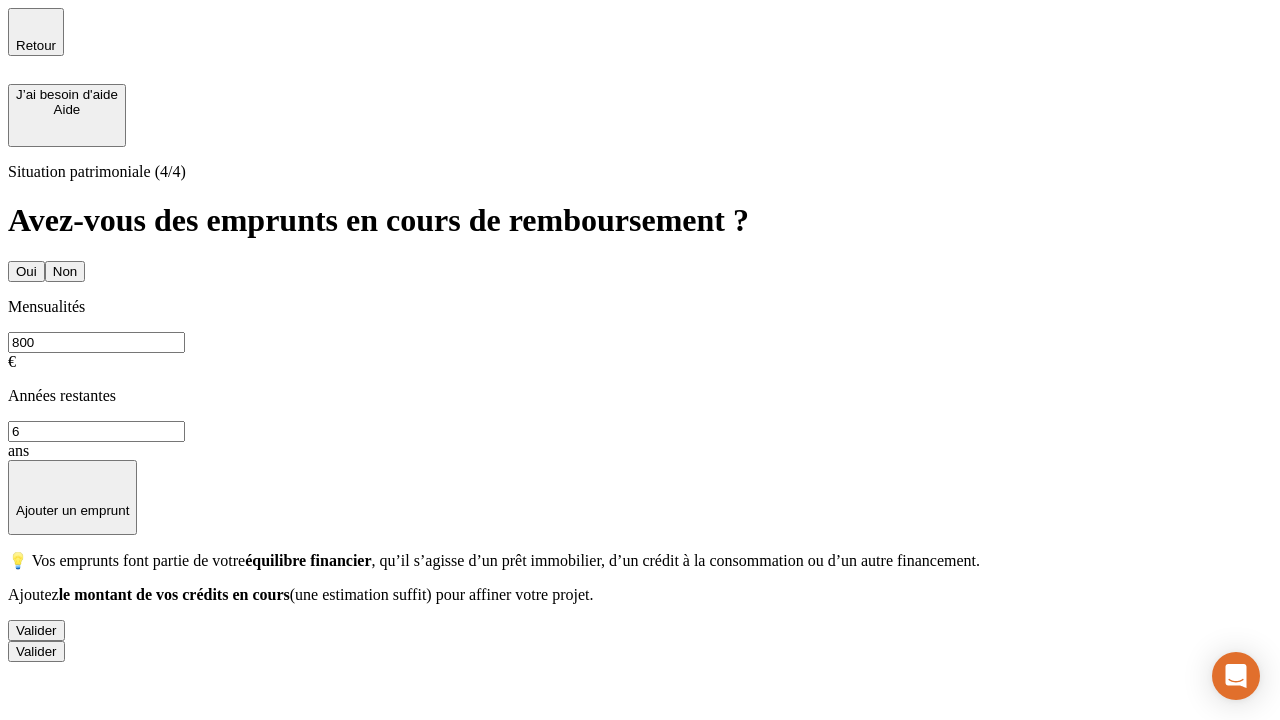 type on "6" 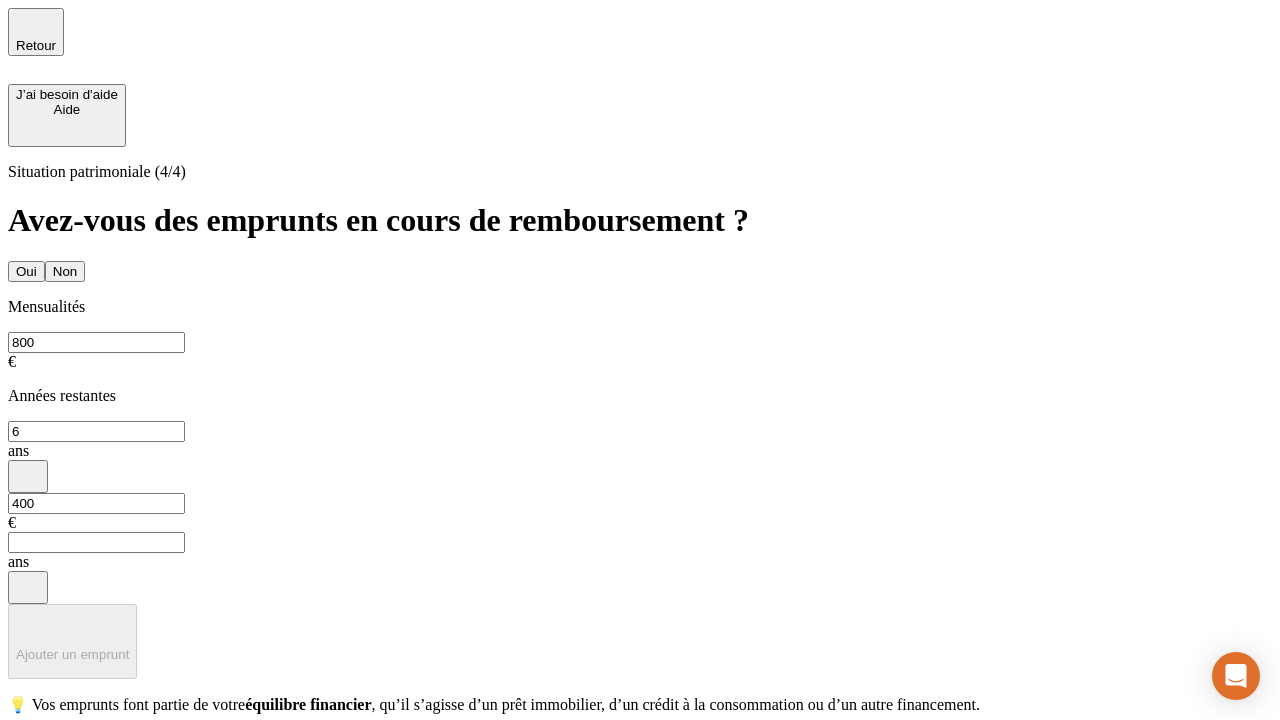 type on "400" 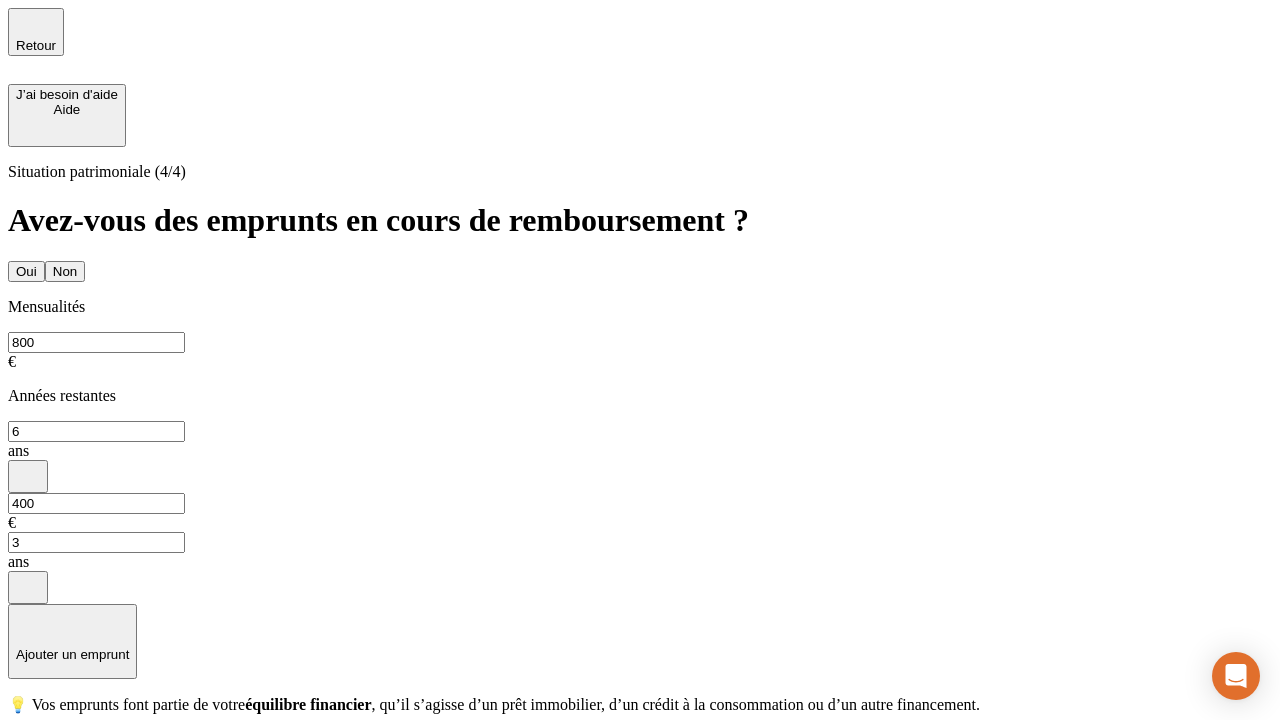 type on "3" 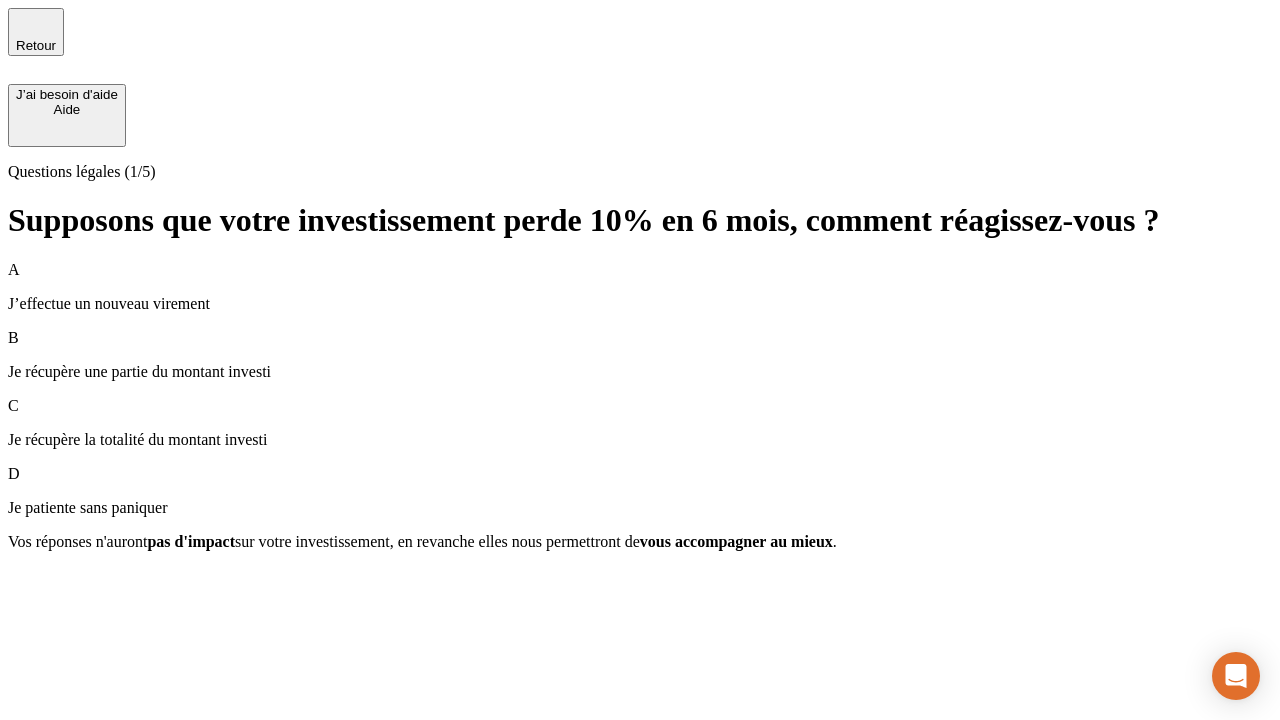 click on "Je récupère une partie du montant investi" at bounding box center (640, 372) 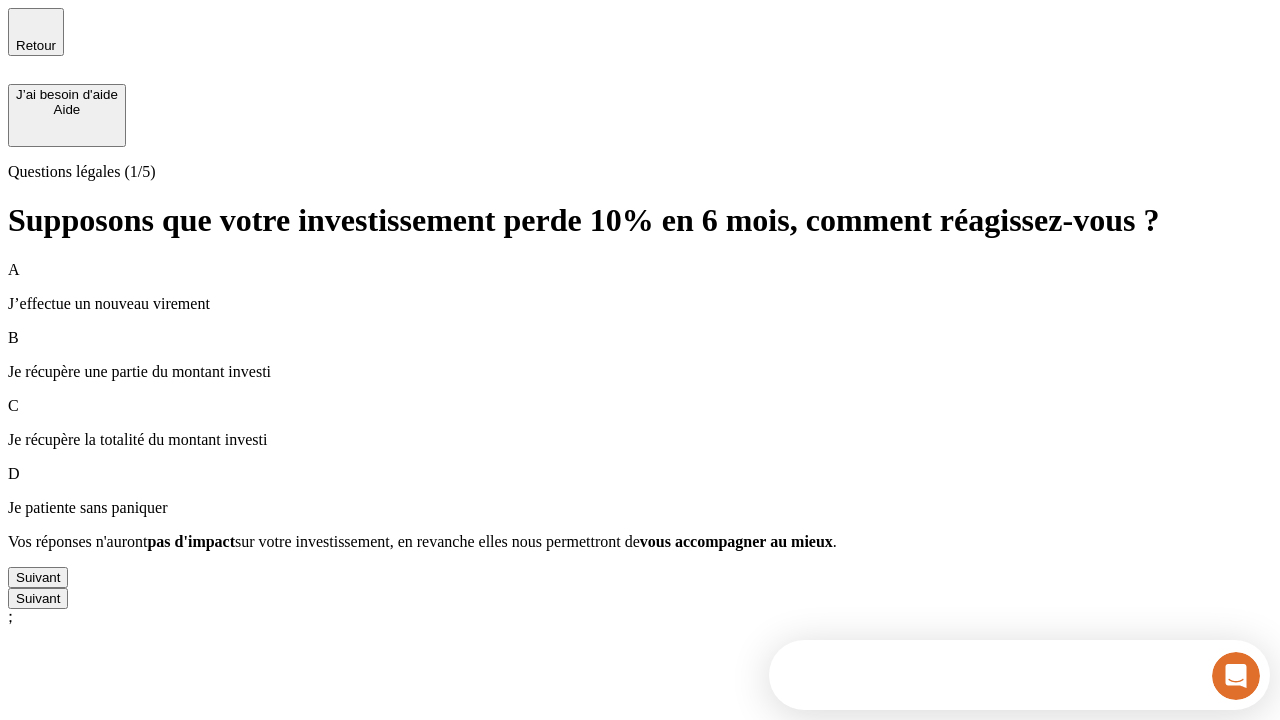 scroll, scrollTop: 0, scrollLeft: 0, axis: both 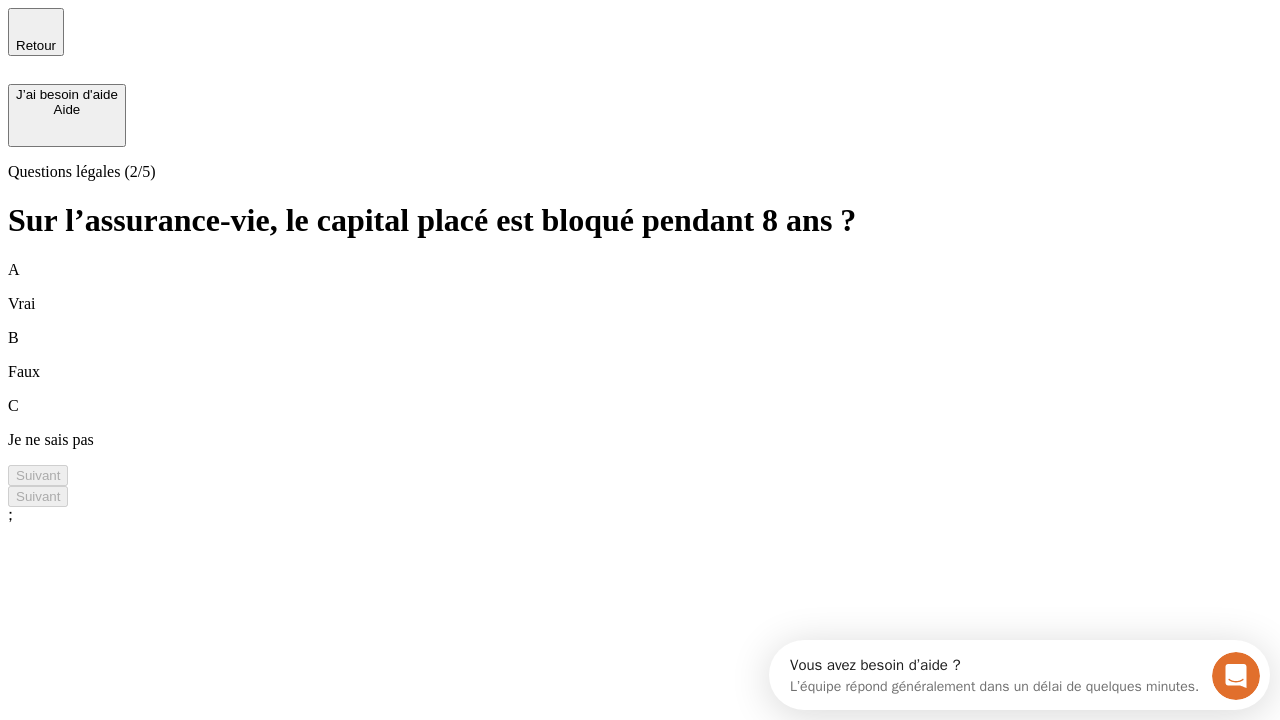 click on "B Faux" at bounding box center [640, 355] 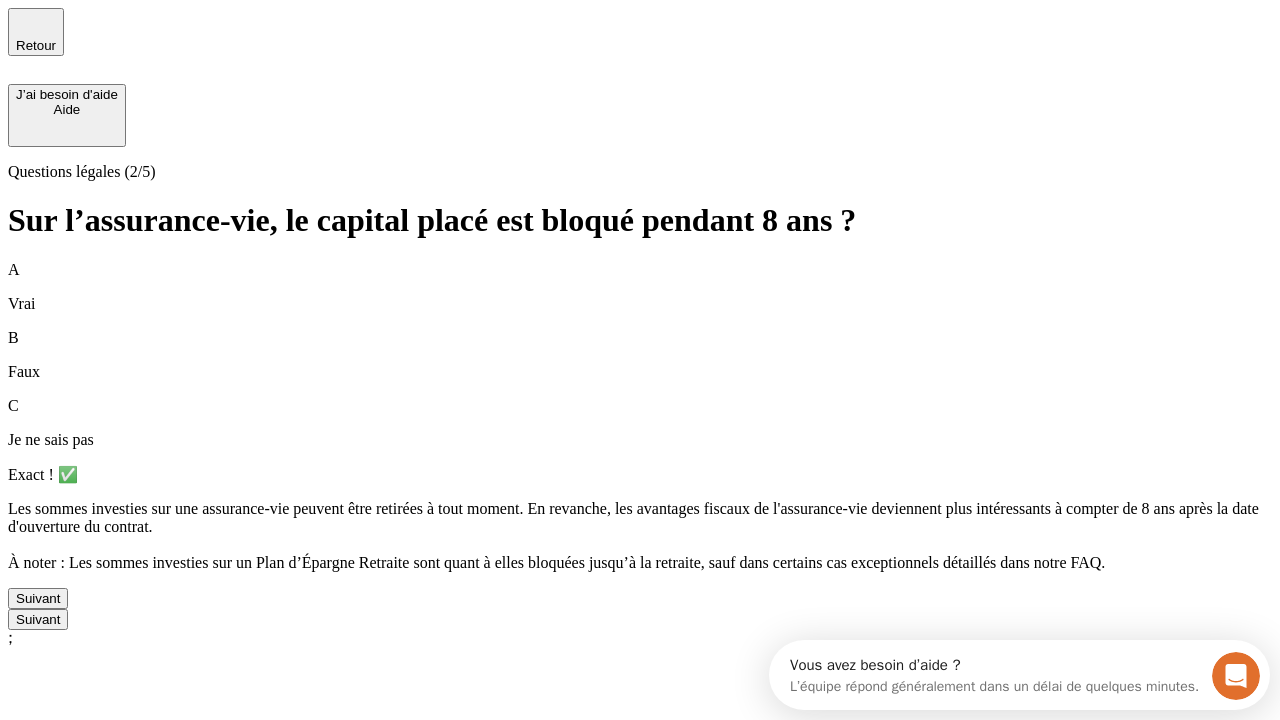 click on "Suivant" at bounding box center (38, 598) 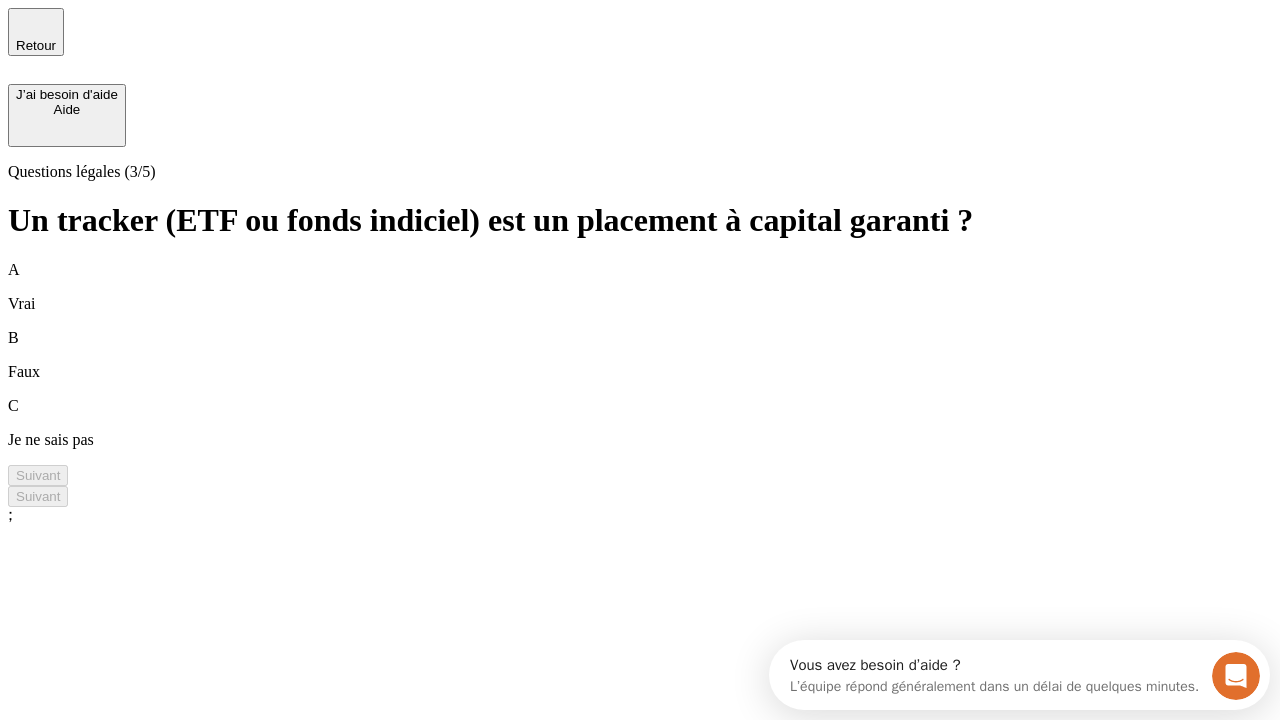 click on "B Faux" at bounding box center [640, 355] 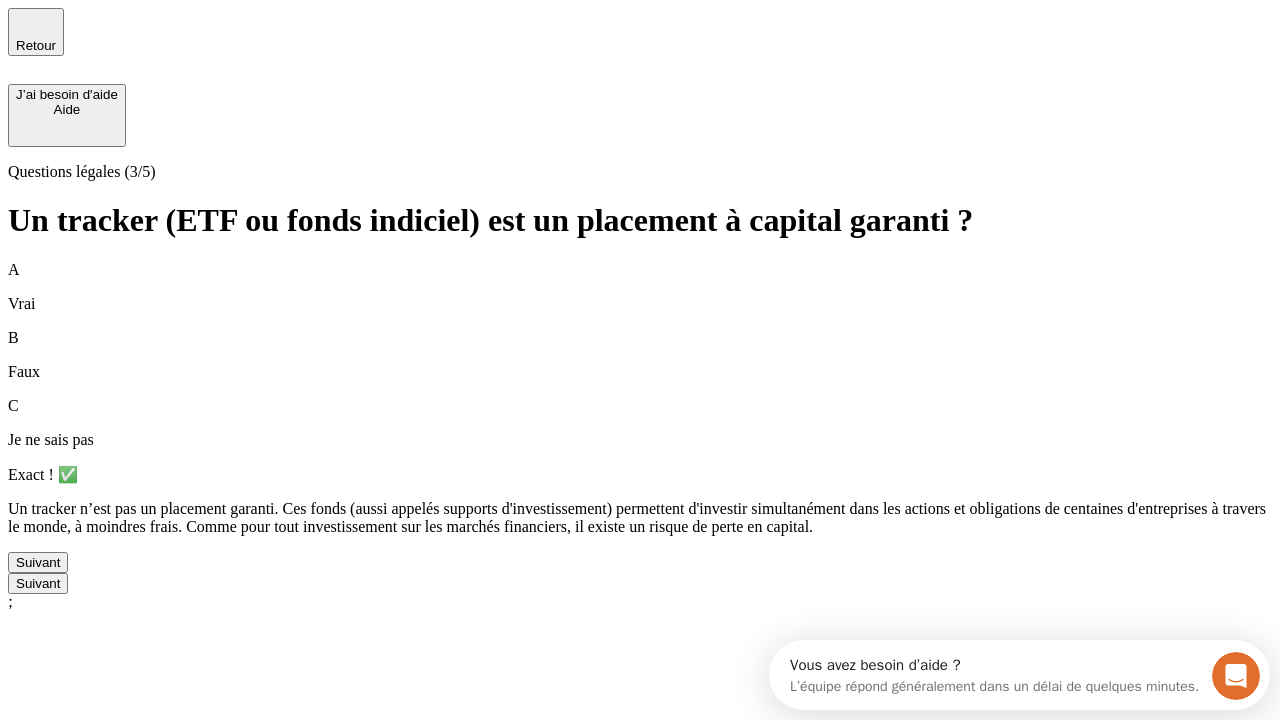 click on "Suivant" at bounding box center [38, 562] 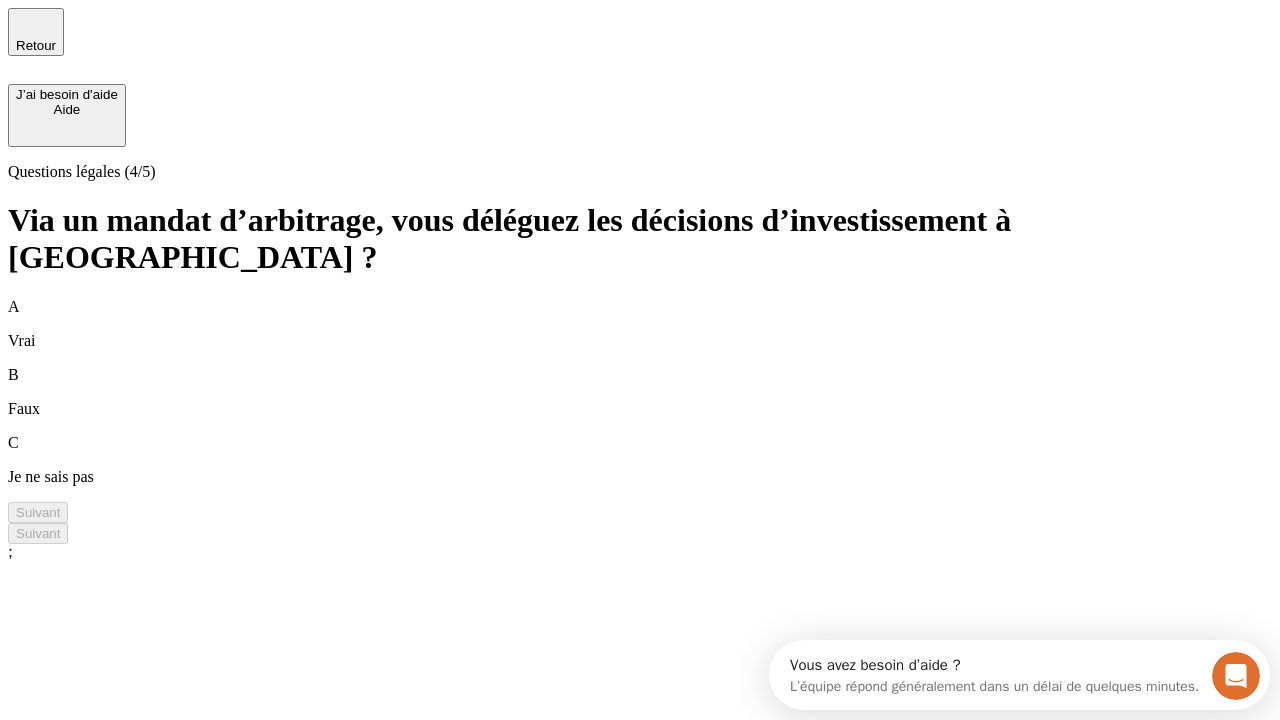 click on "A Vrai" at bounding box center (640, 324) 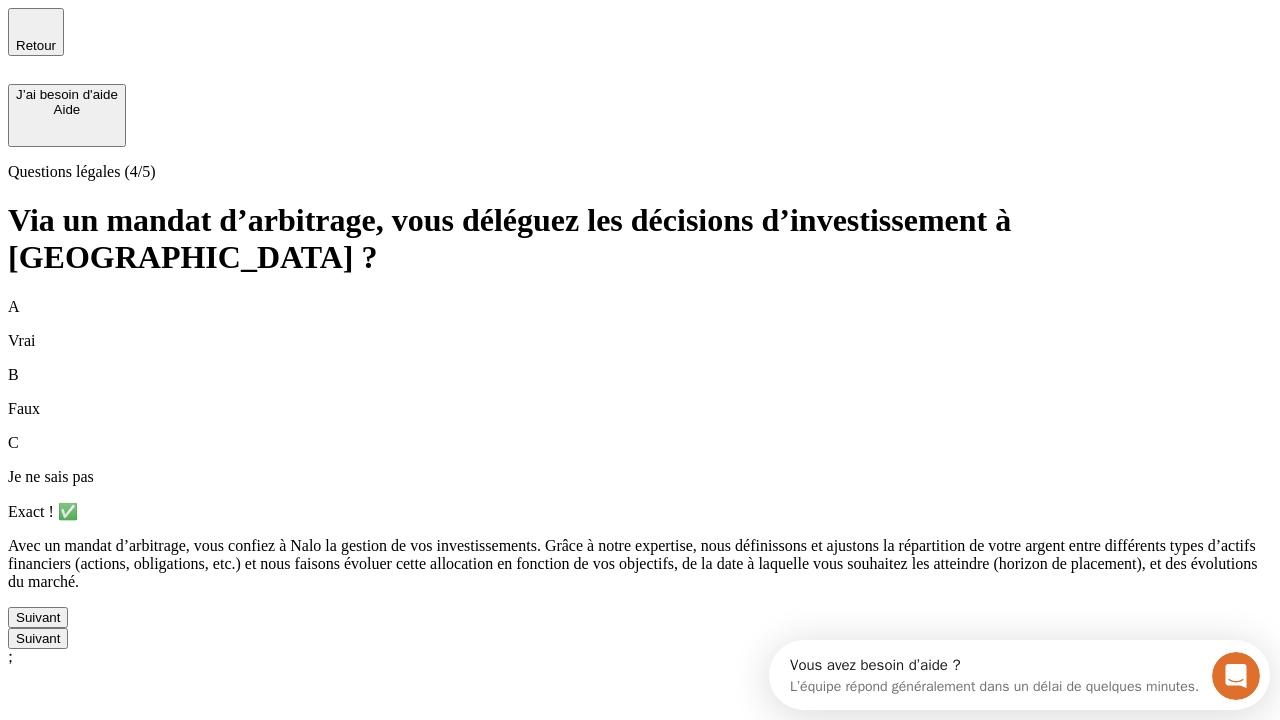 click on "Suivant" at bounding box center (38, 617) 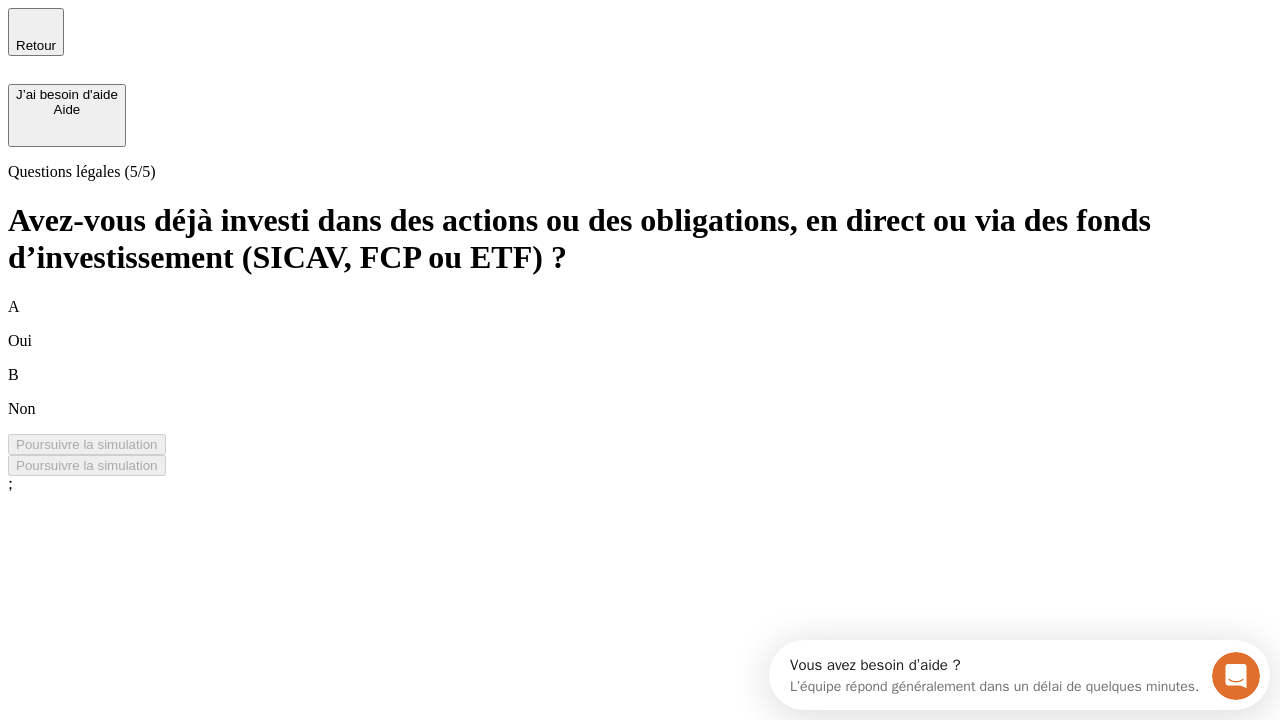 click on "B Non" at bounding box center [640, 392] 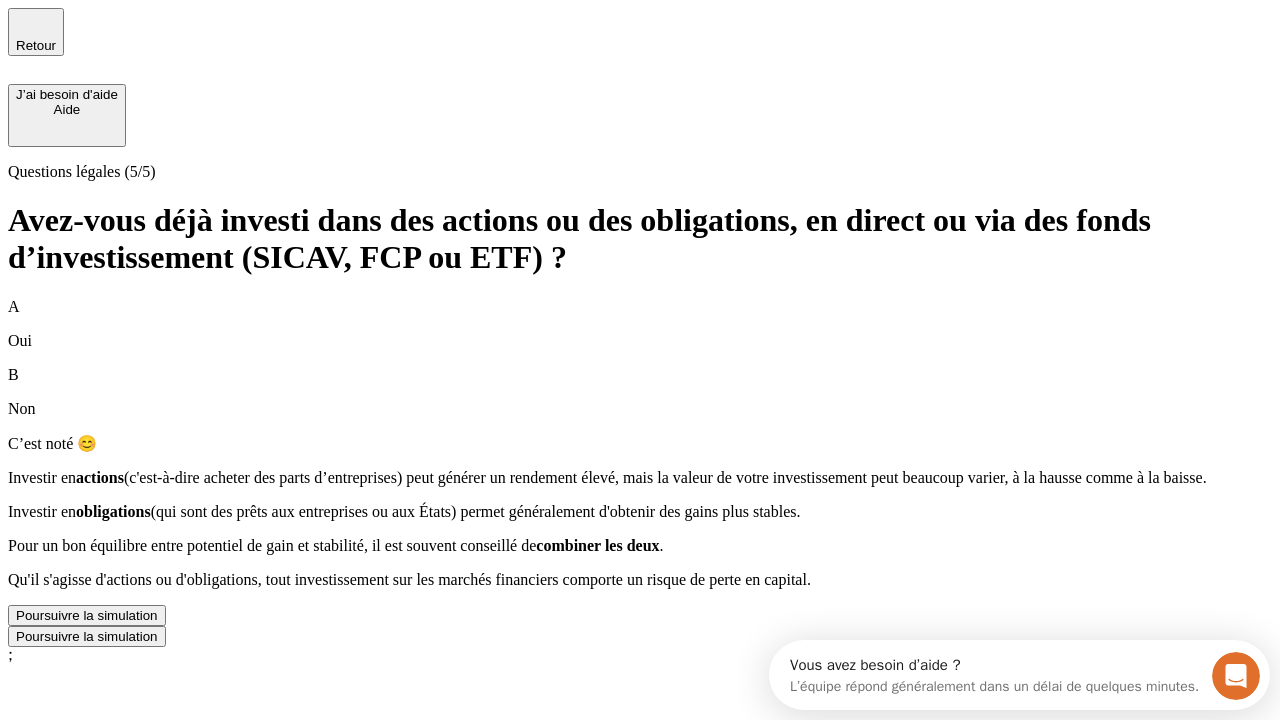click on "Poursuivre la simulation" at bounding box center (87, 615) 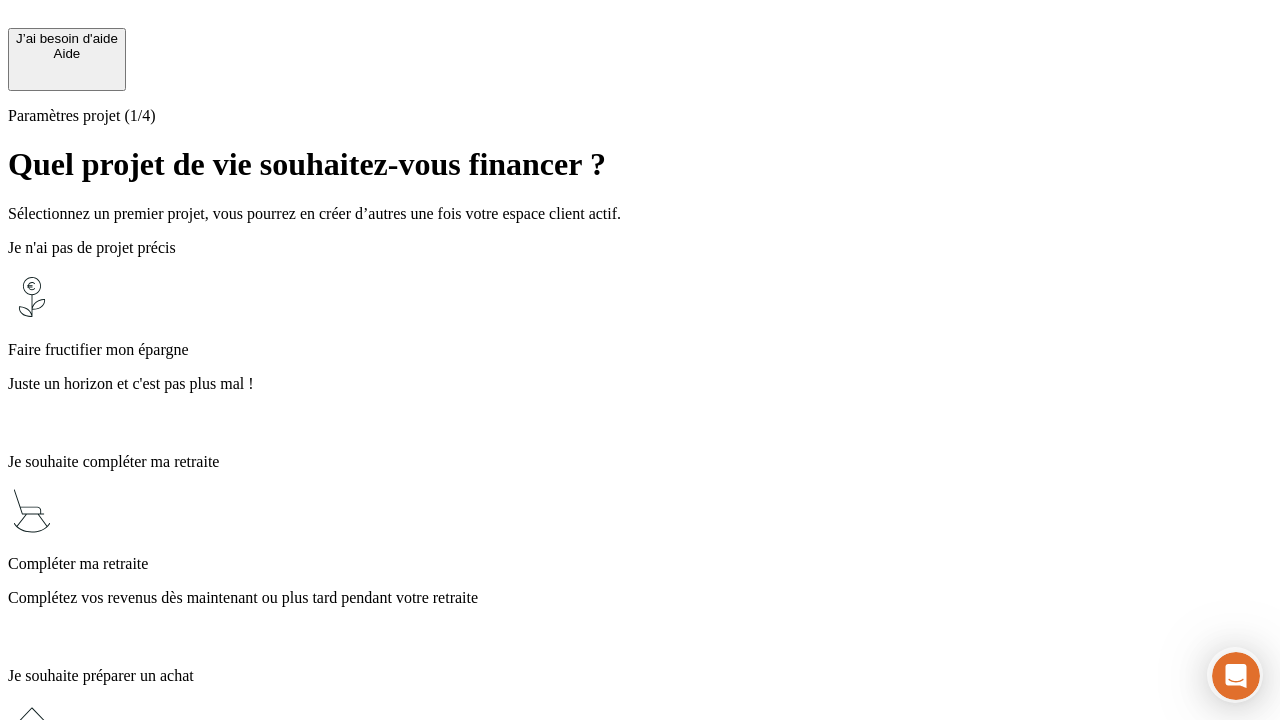 click on "Complétez vos revenus dès maintenant ou plus tard pendant votre retraite" at bounding box center [640, 598] 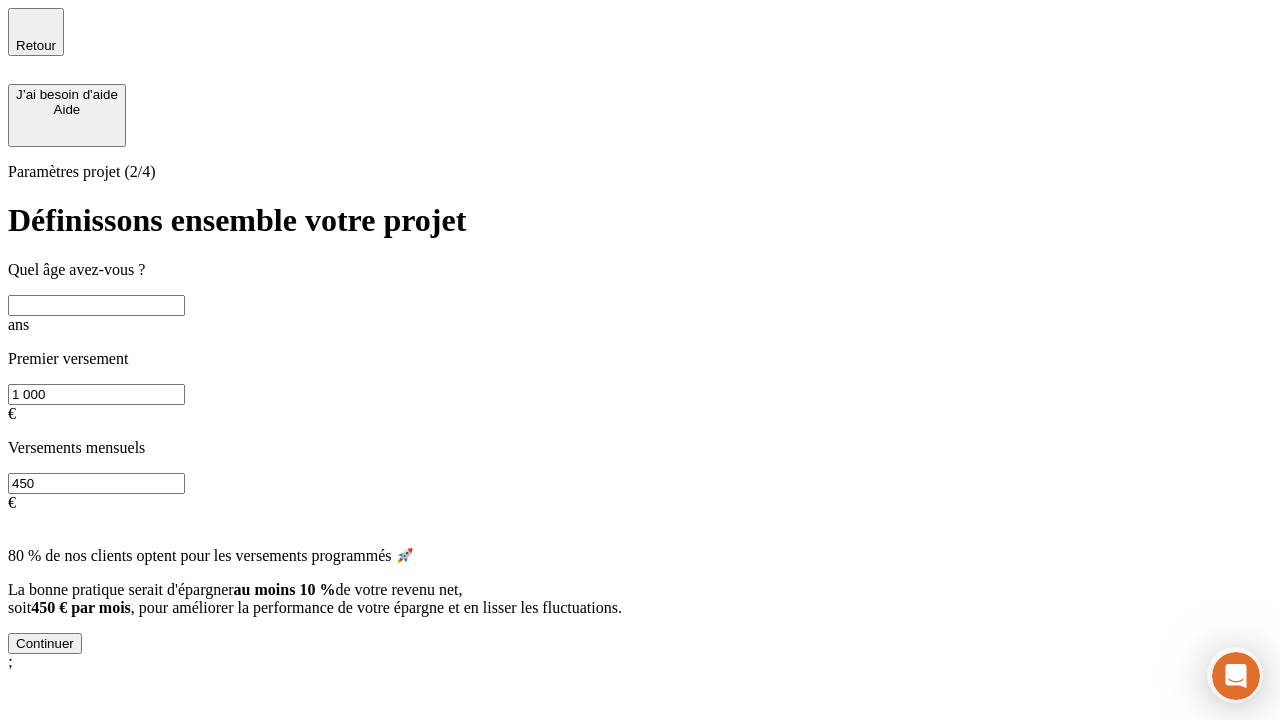 scroll, scrollTop: 18, scrollLeft: 0, axis: vertical 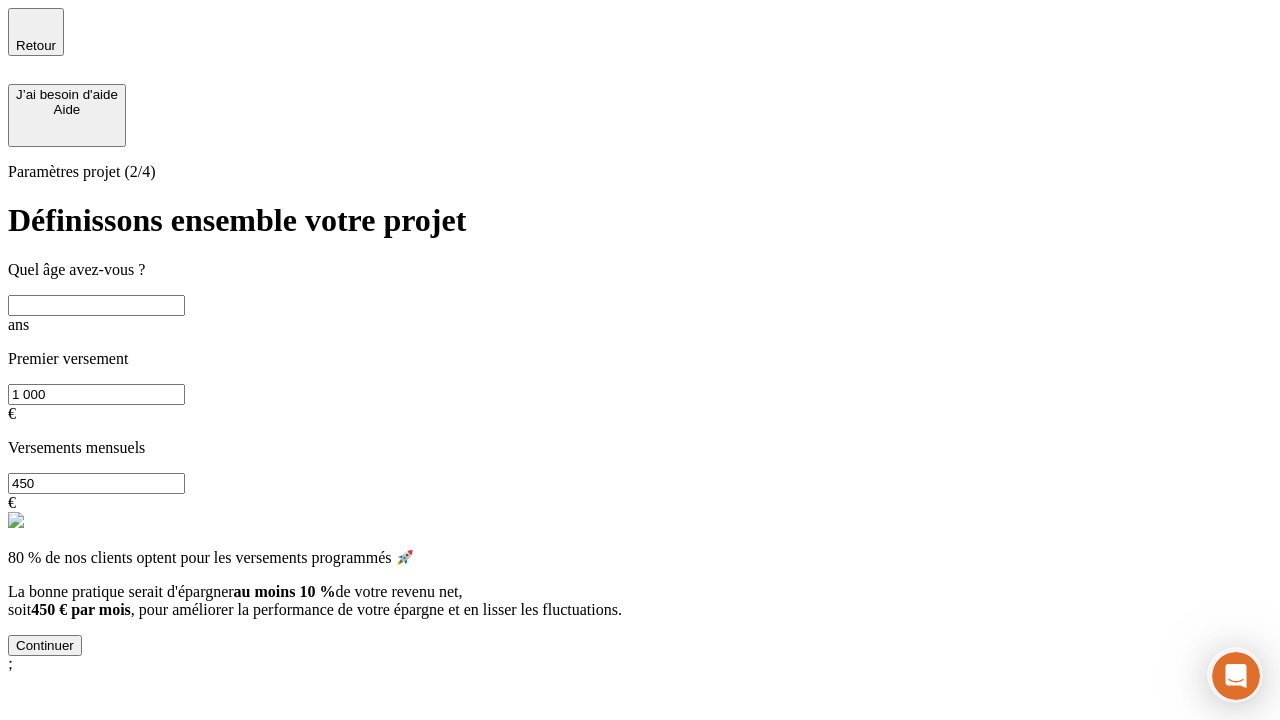 click at bounding box center (96, 305) 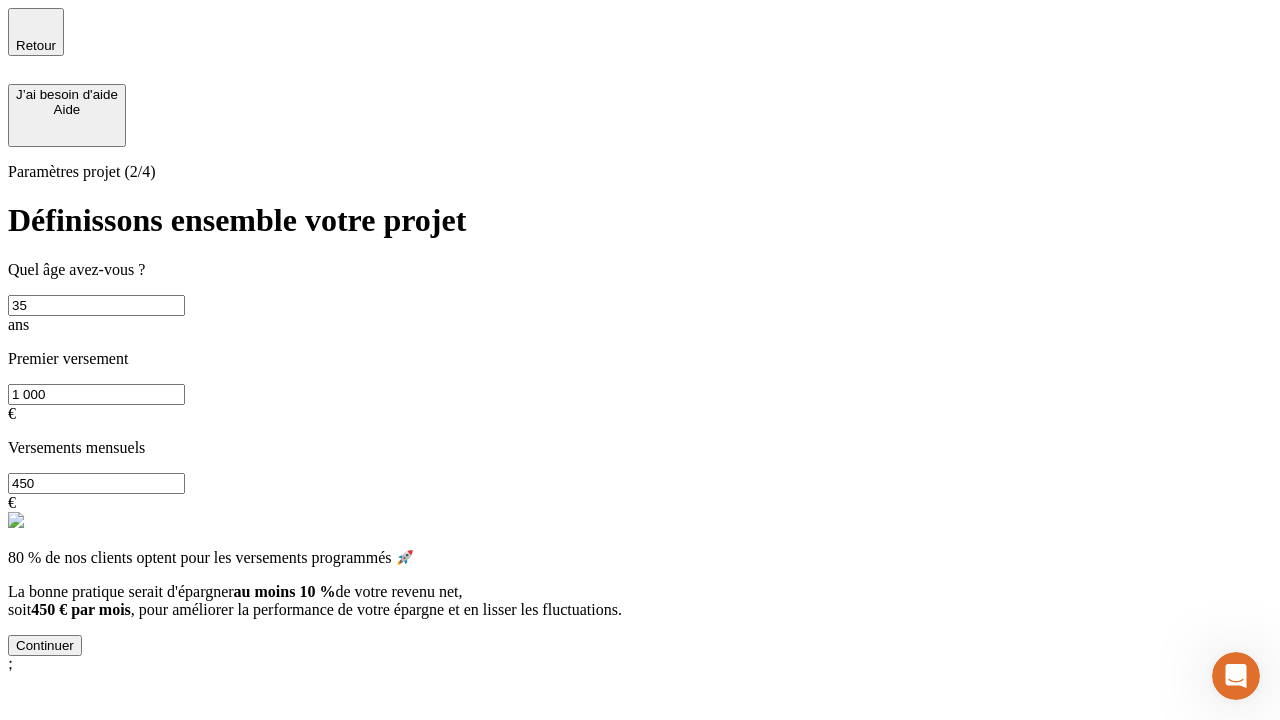 scroll, scrollTop: 0, scrollLeft: 0, axis: both 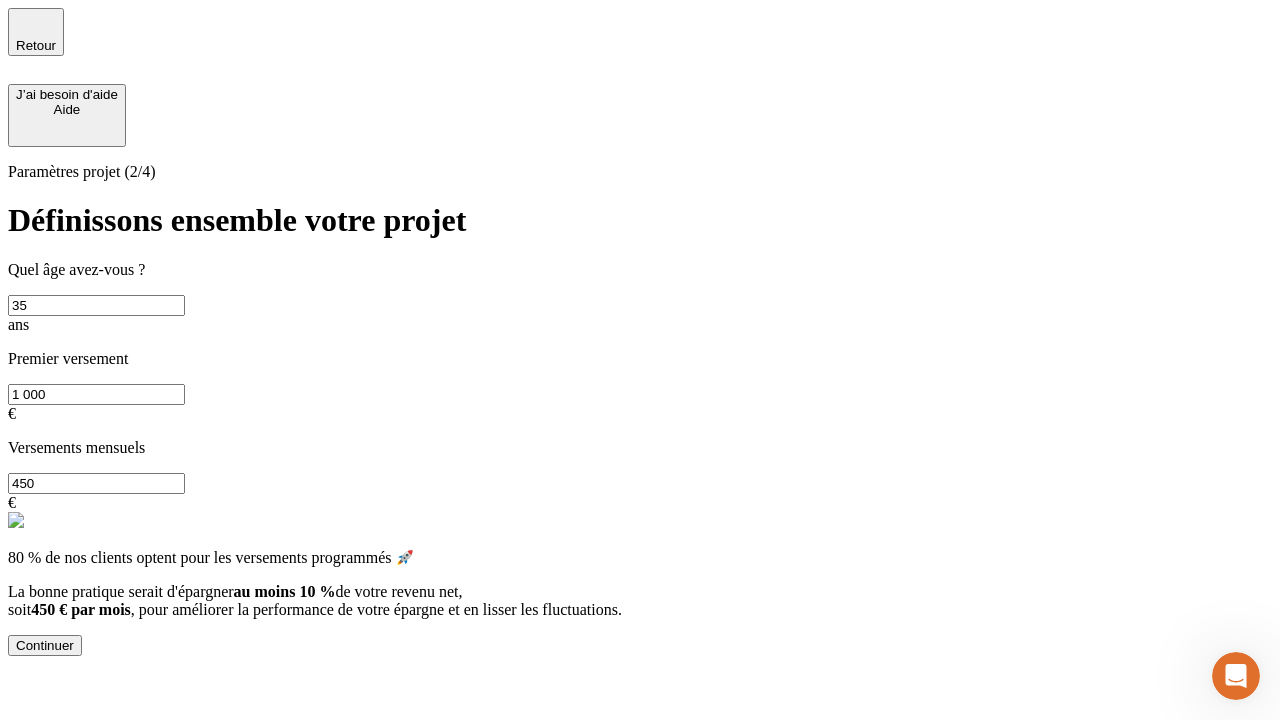 type on "35" 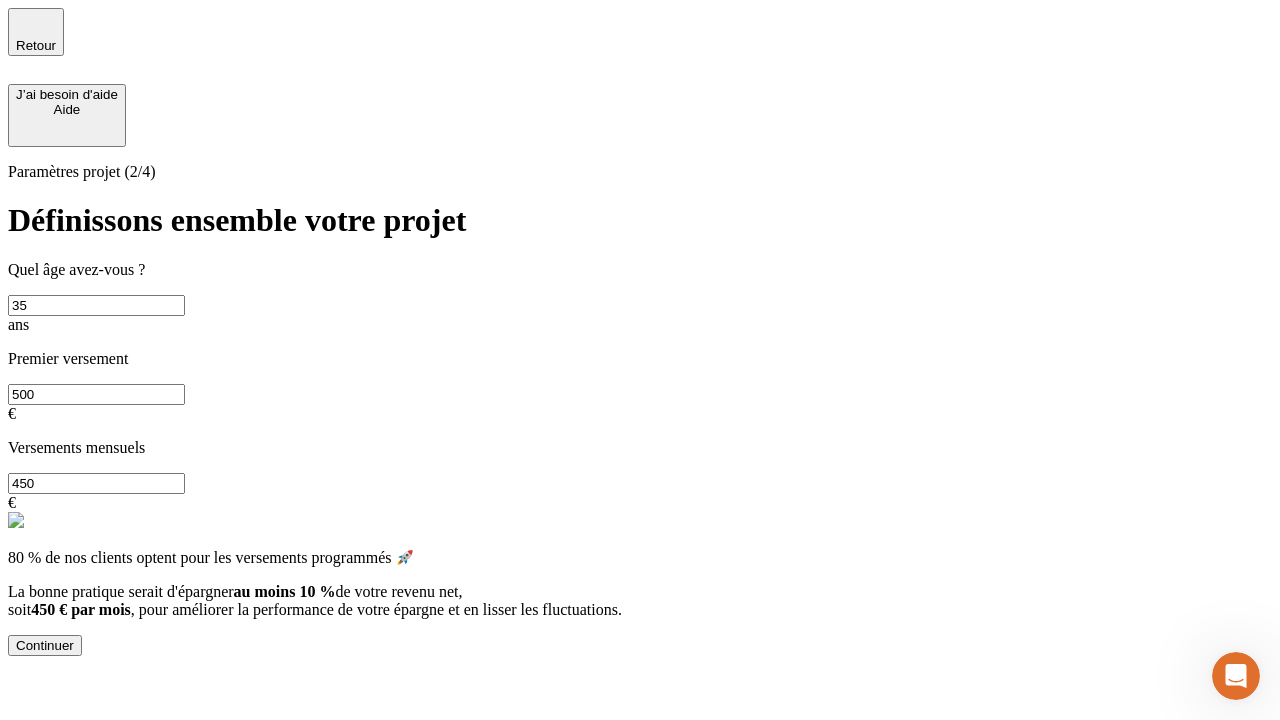 type on "500" 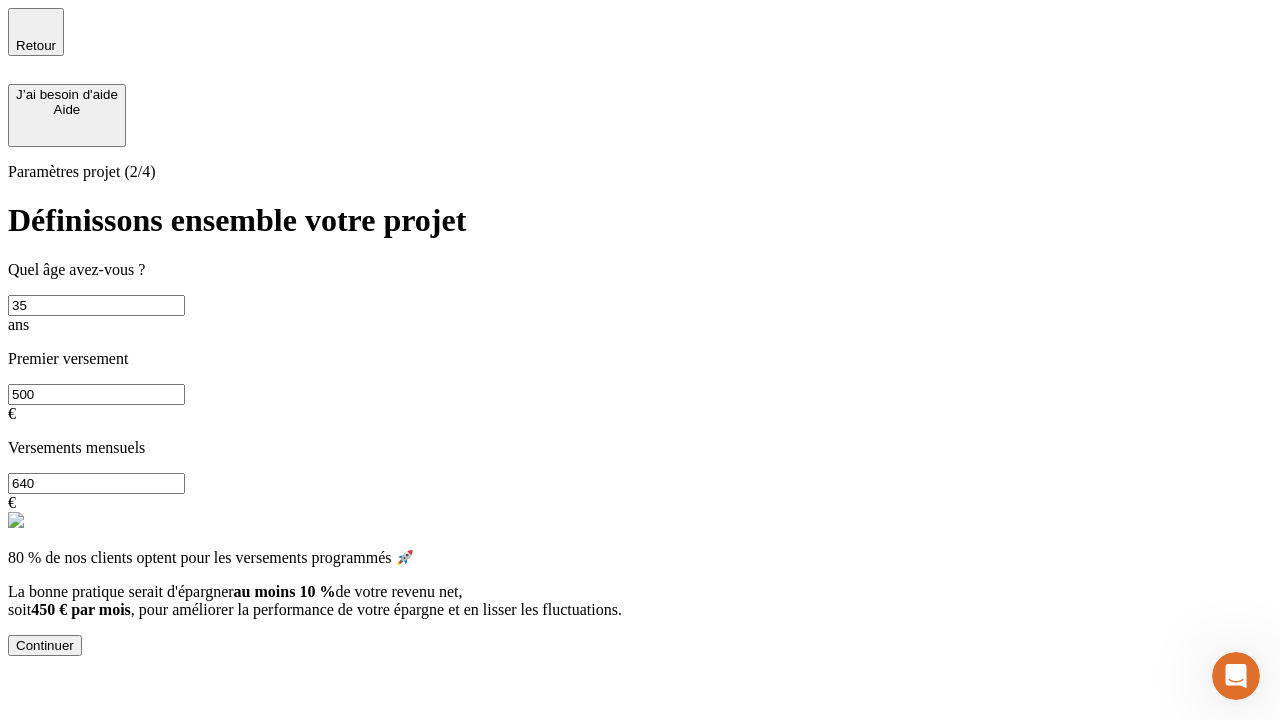 type on "640" 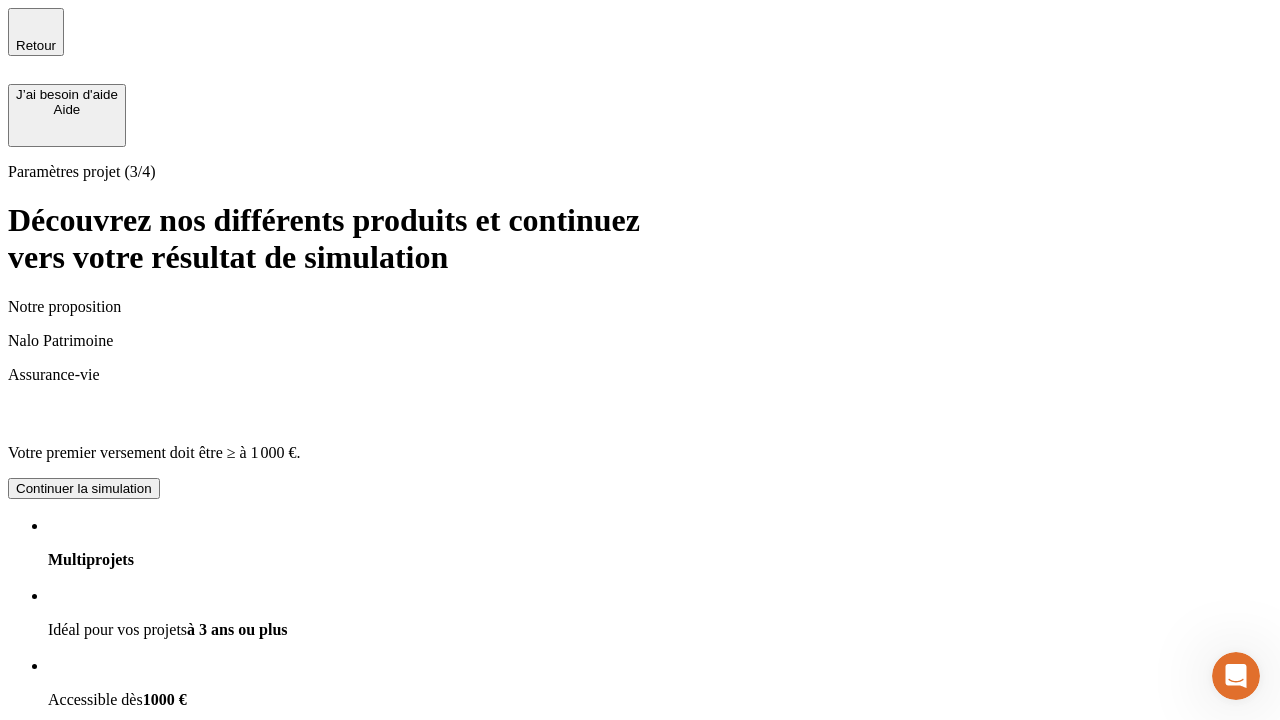 click on "Continuer la simulation" at bounding box center (84, 928) 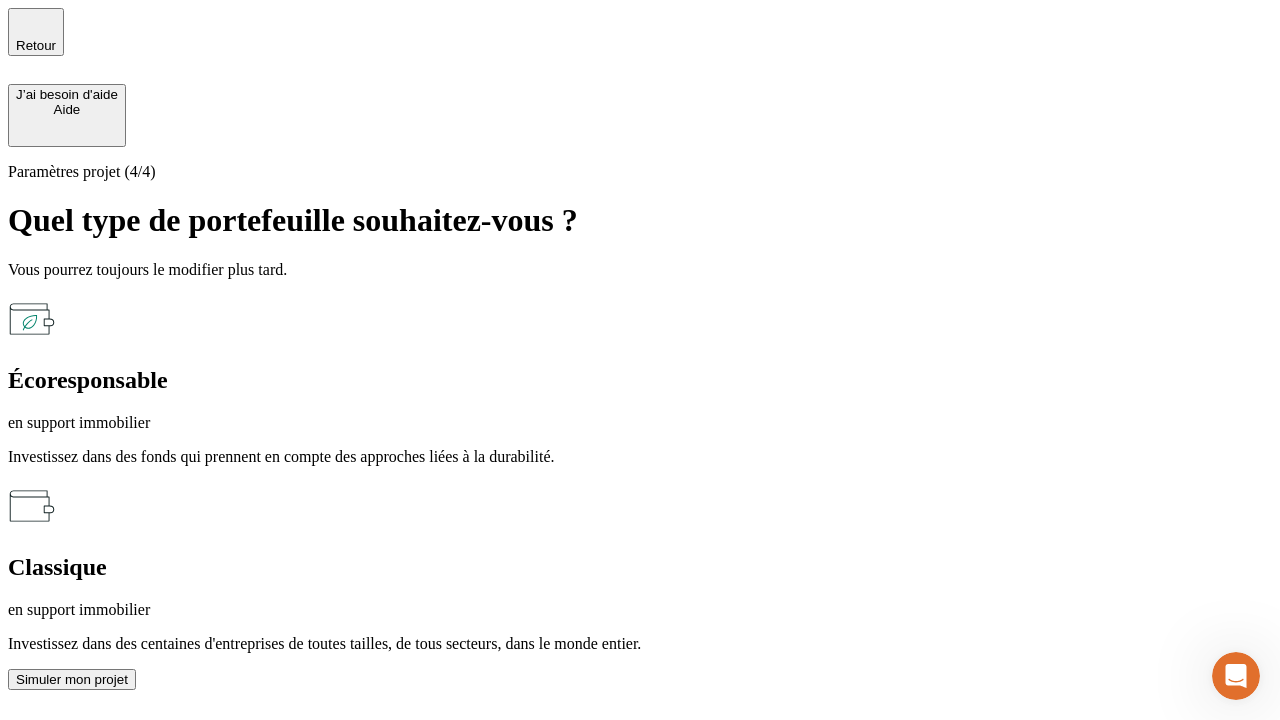 click on "en support immobilier" at bounding box center [640, 610] 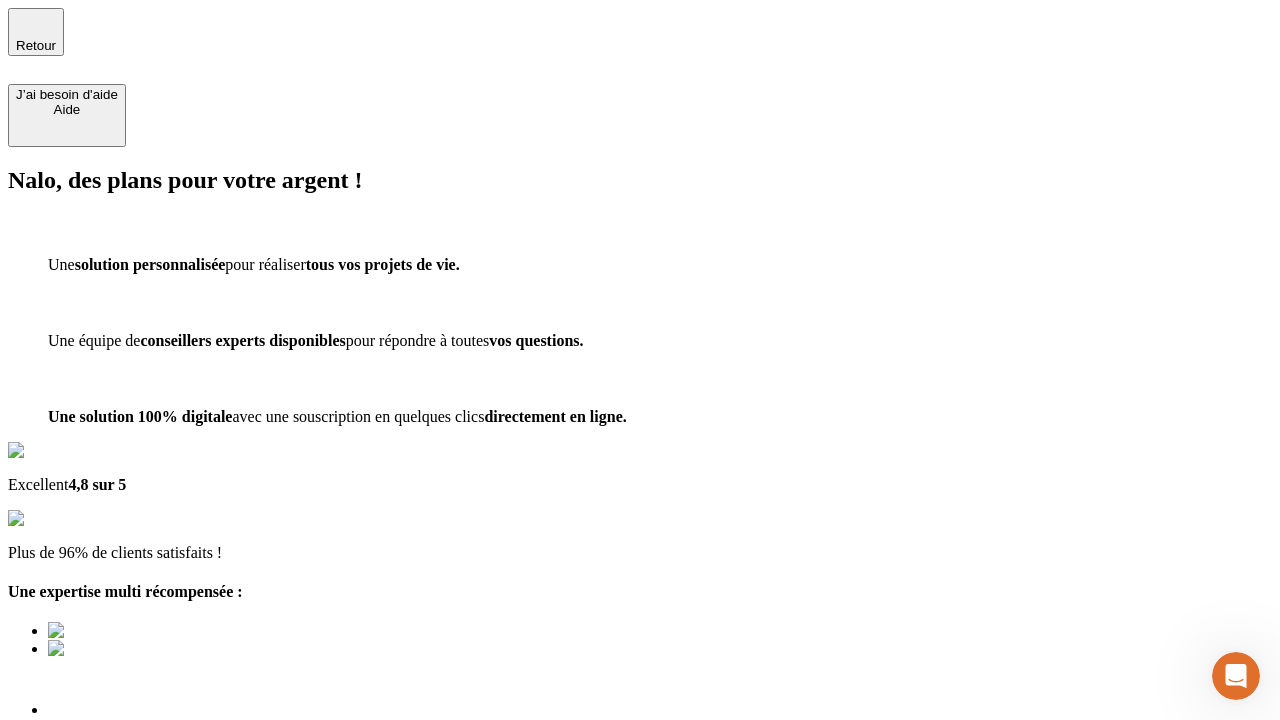 click on "Découvrir ma simulation" at bounding box center [87, 840] 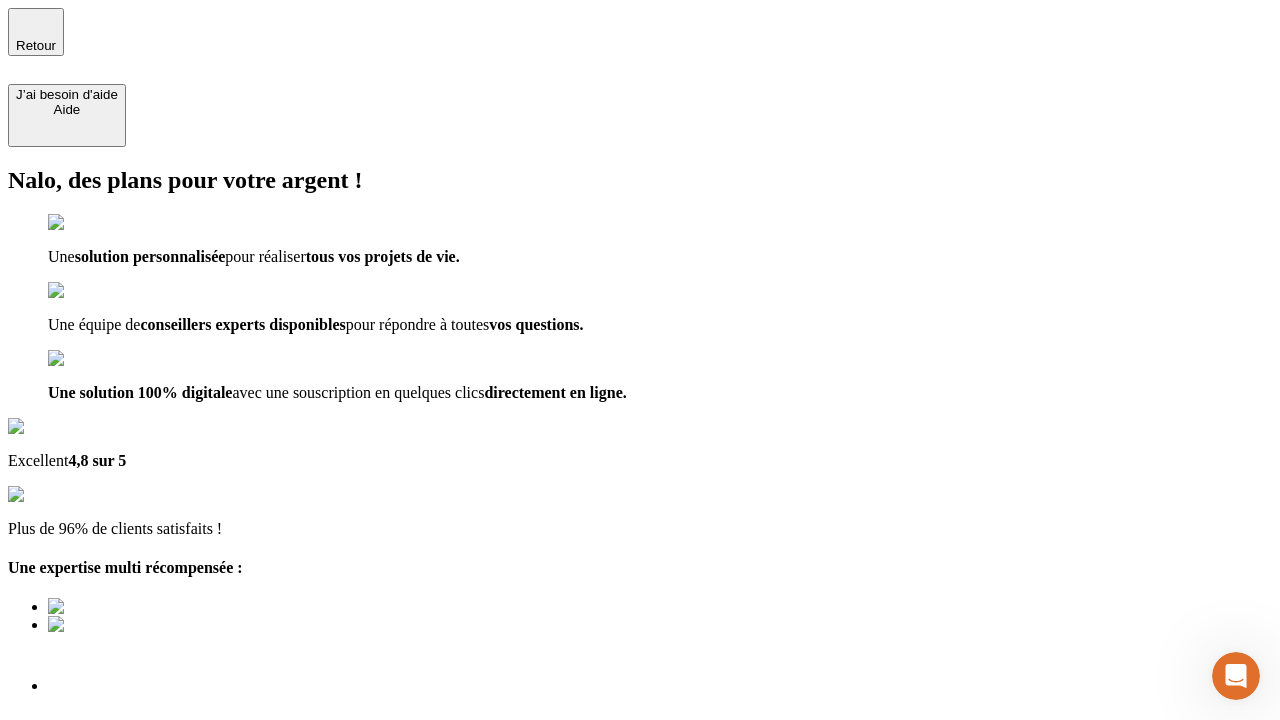 type on "[EMAIL_ADDRESS][DOMAIN_NAME]" 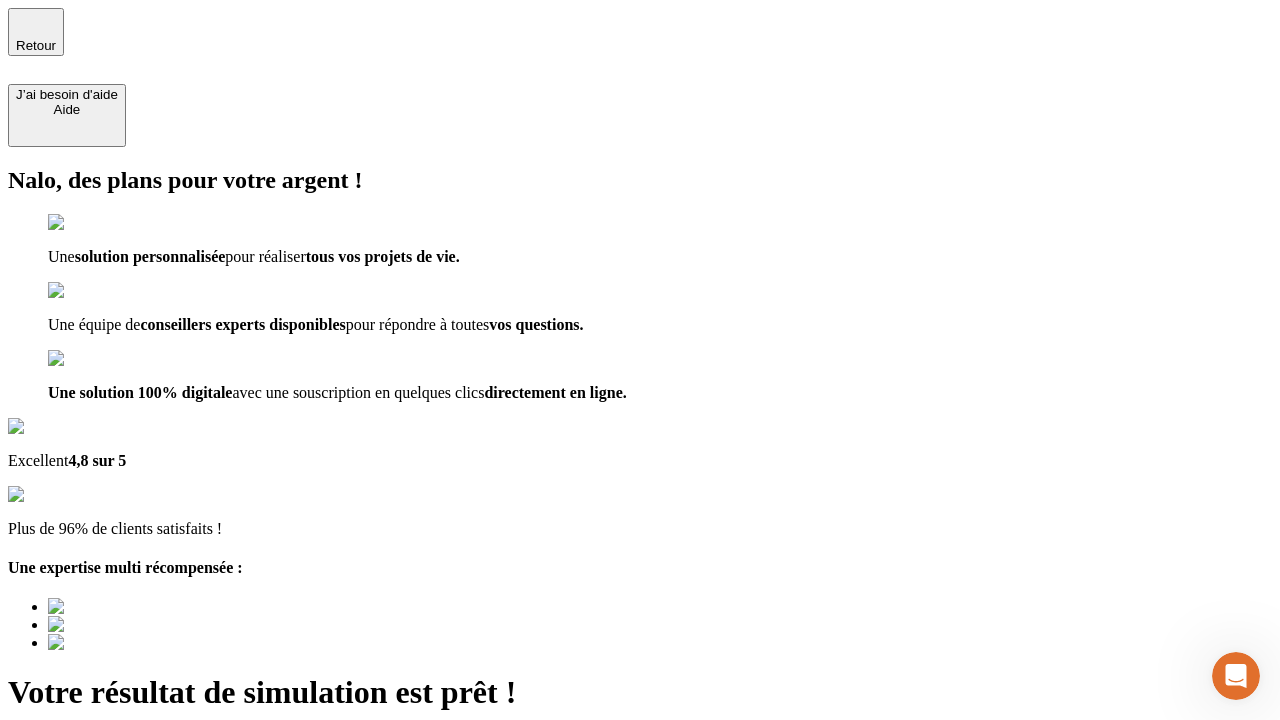 click on "Découvrir ma simulation" at bounding box center (87, 847) 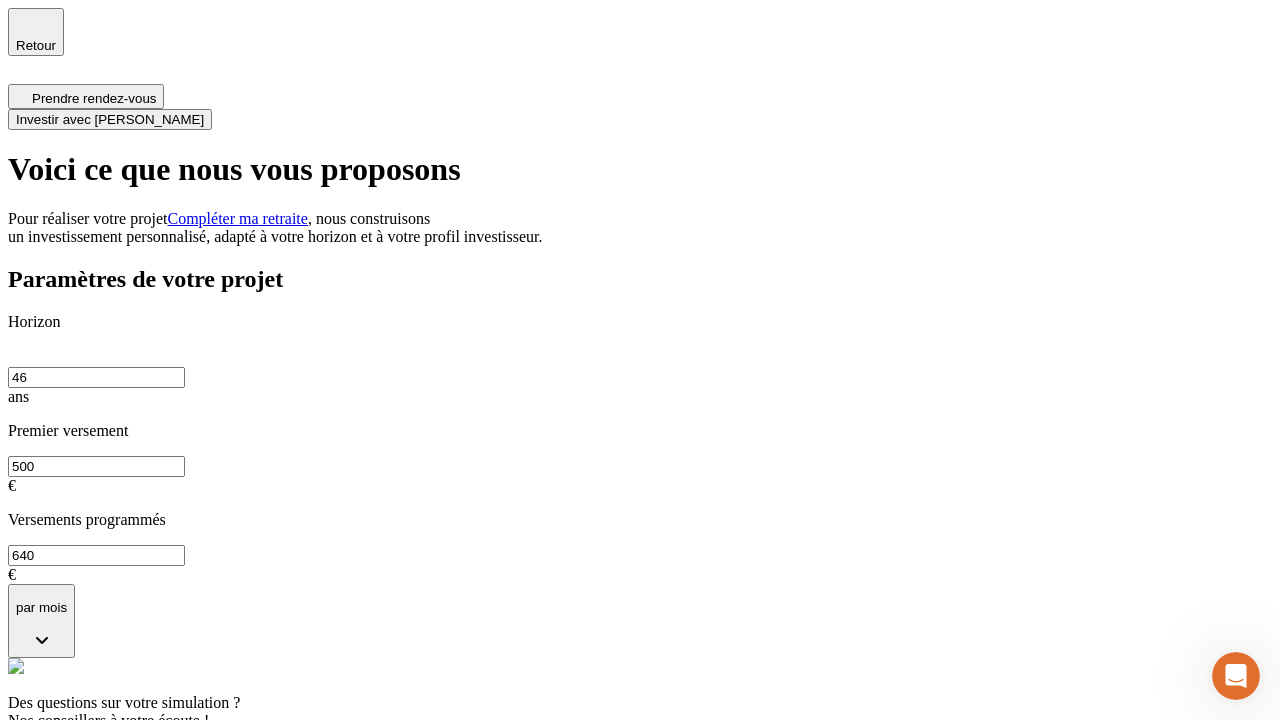 click on "Investir avec [PERSON_NAME]" at bounding box center [110, 119] 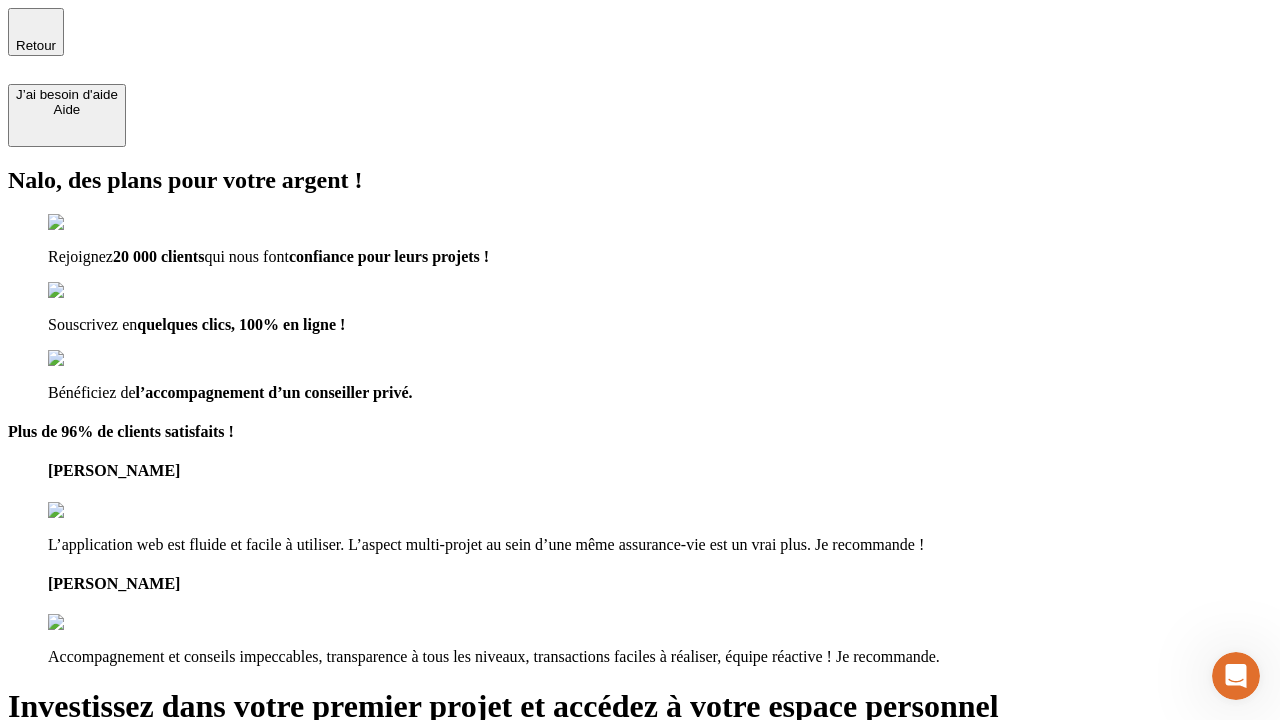 type on "[EMAIL_ADDRESS][DOMAIN_NAME]" 